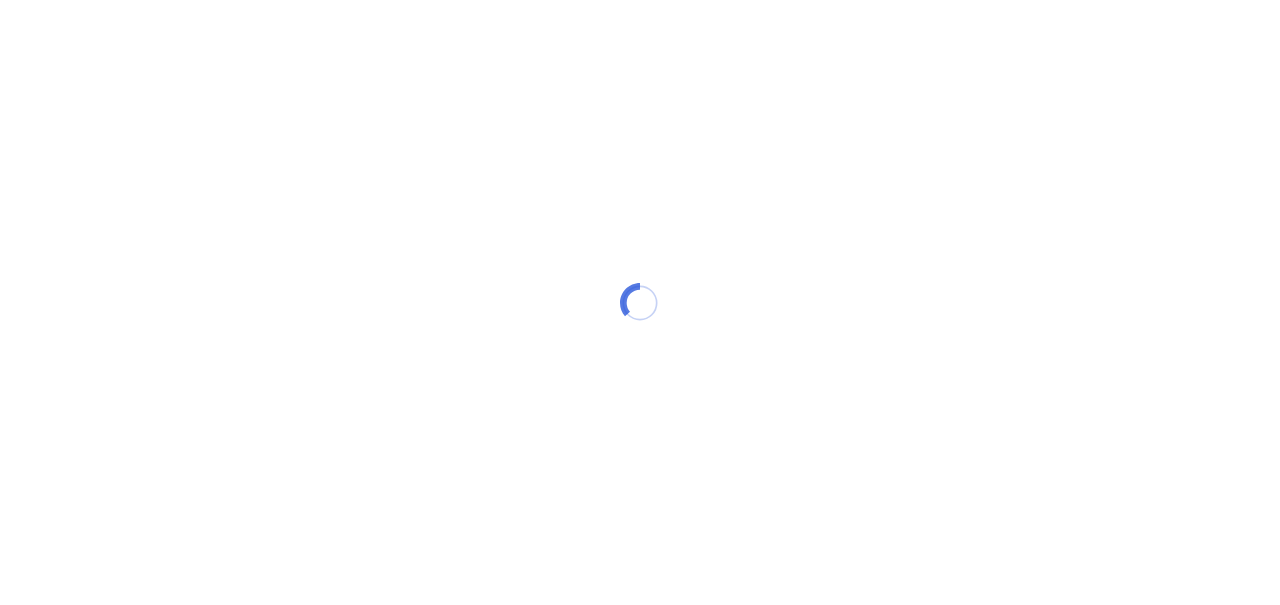 scroll, scrollTop: 0, scrollLeft: 0, axis: both 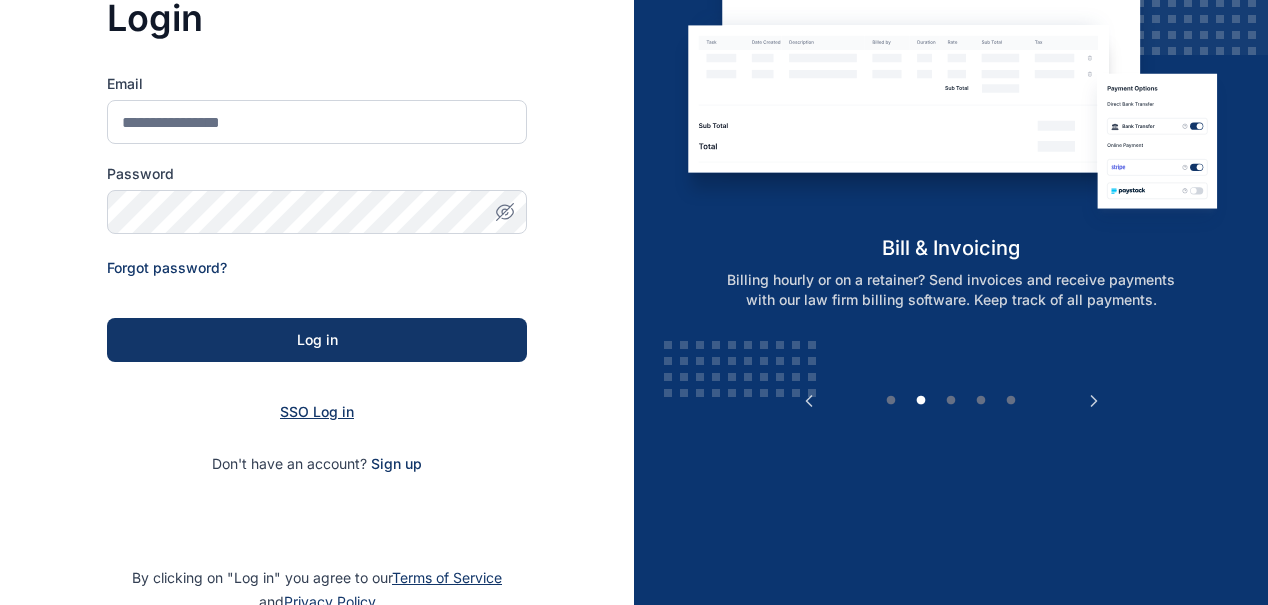 click on "SSO Log in" at bounding box center (317, 411) 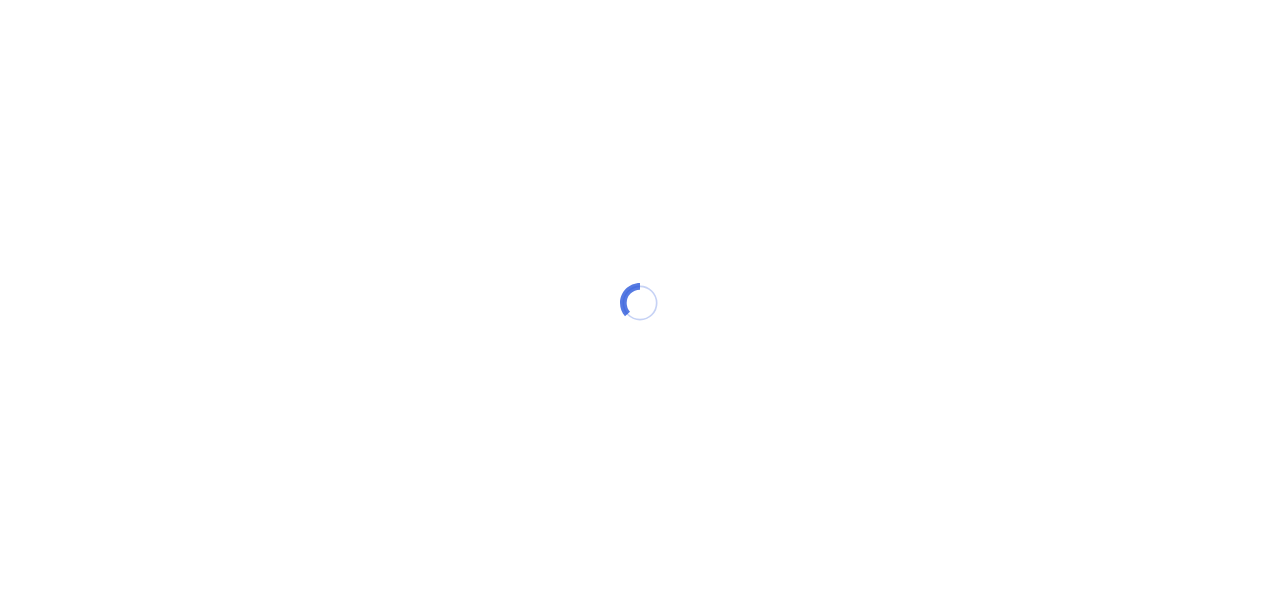 scroll, scrollTop: 0, scrollLeft: 0, axis: both 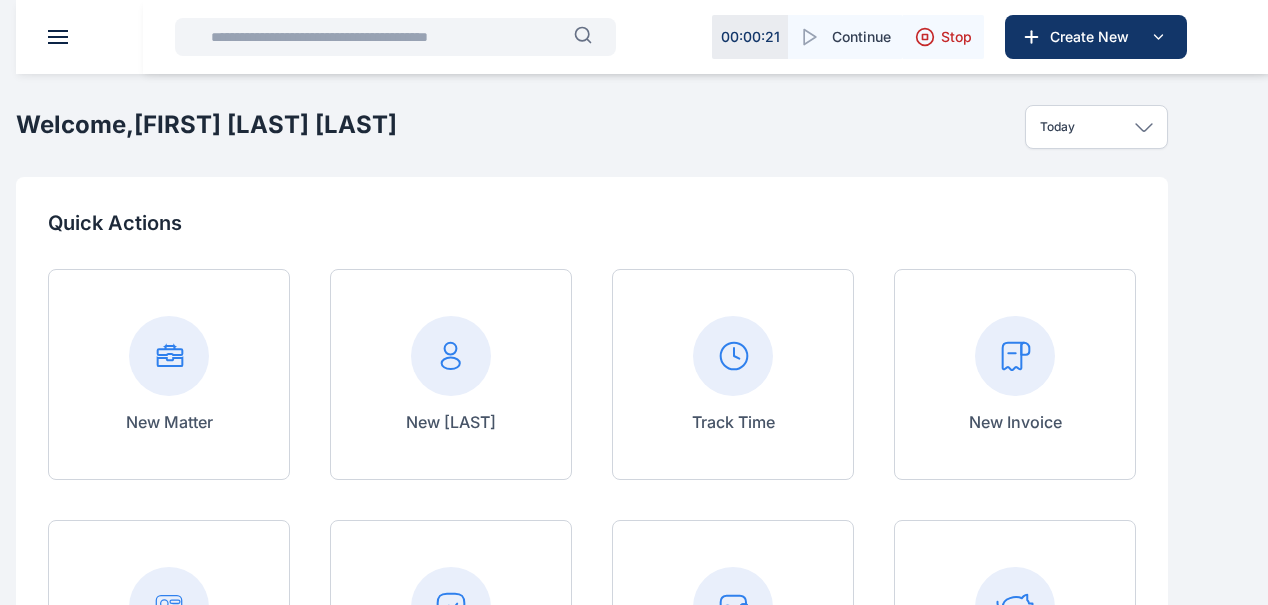 click at bounding box center [0, 0] 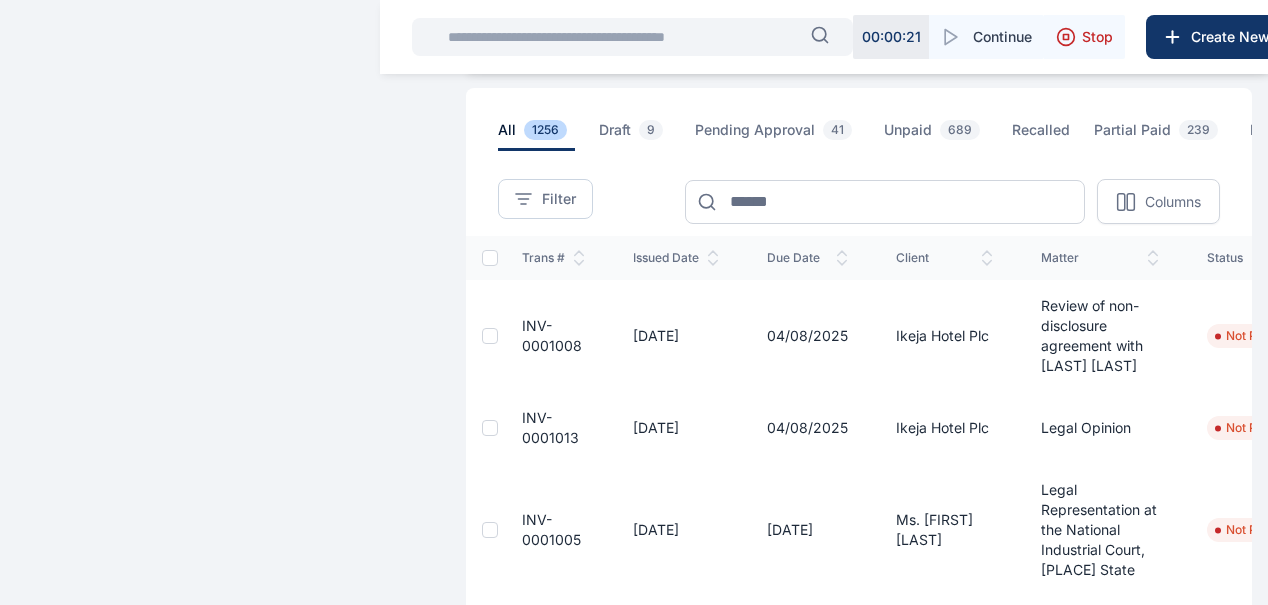 scroll, scrollTop: 64, scrollLeft: 0, axis: vertical 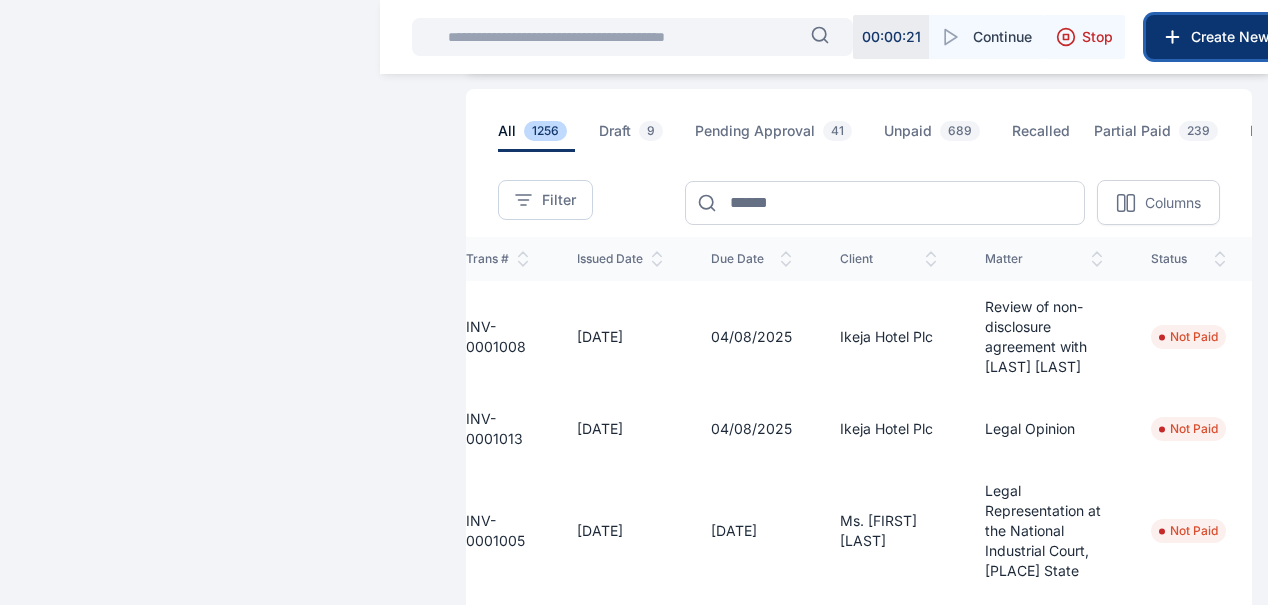 click on "Create New" at bounding box center [1237, 37] 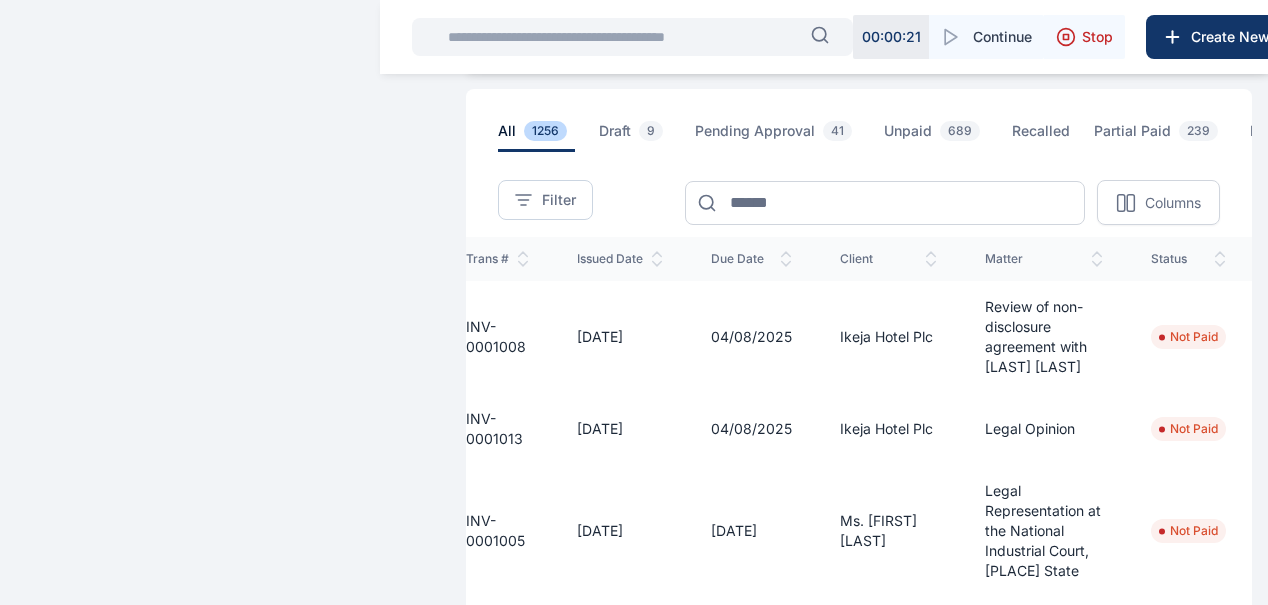 click on "b.nwaokocha@[EMAIL_DOMAIN] [FIRST] [LAST] [COMPANY]" at bounding box center [634, 758] 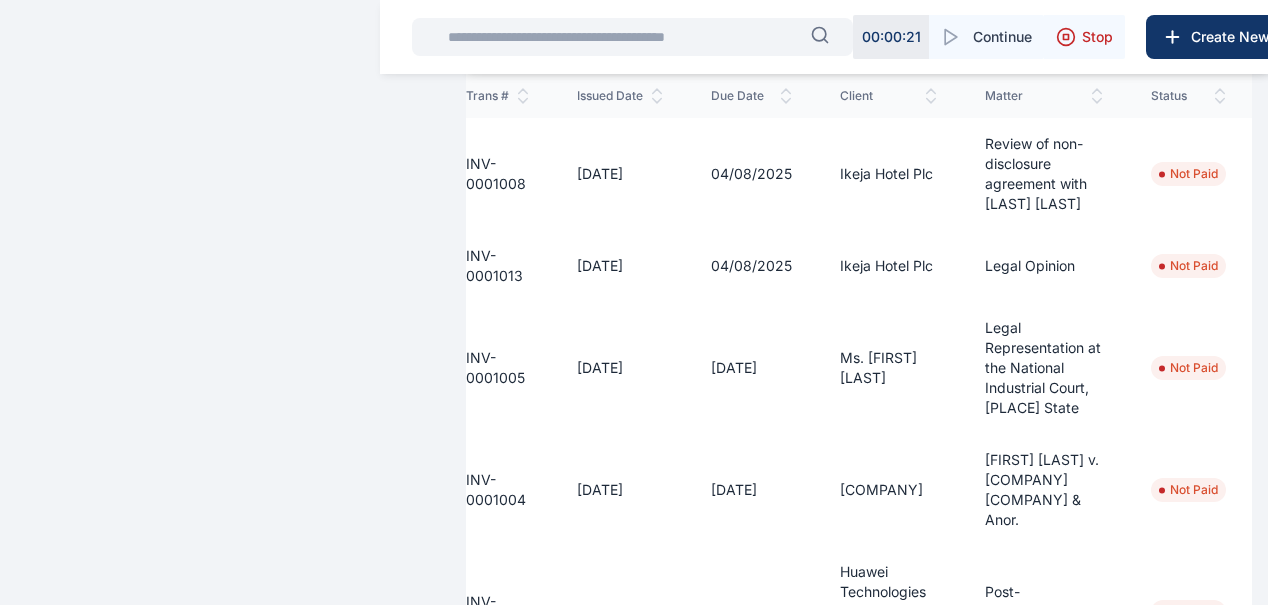 scroll, scrollTop: 236, scrollLeft: 0, axis: vertical 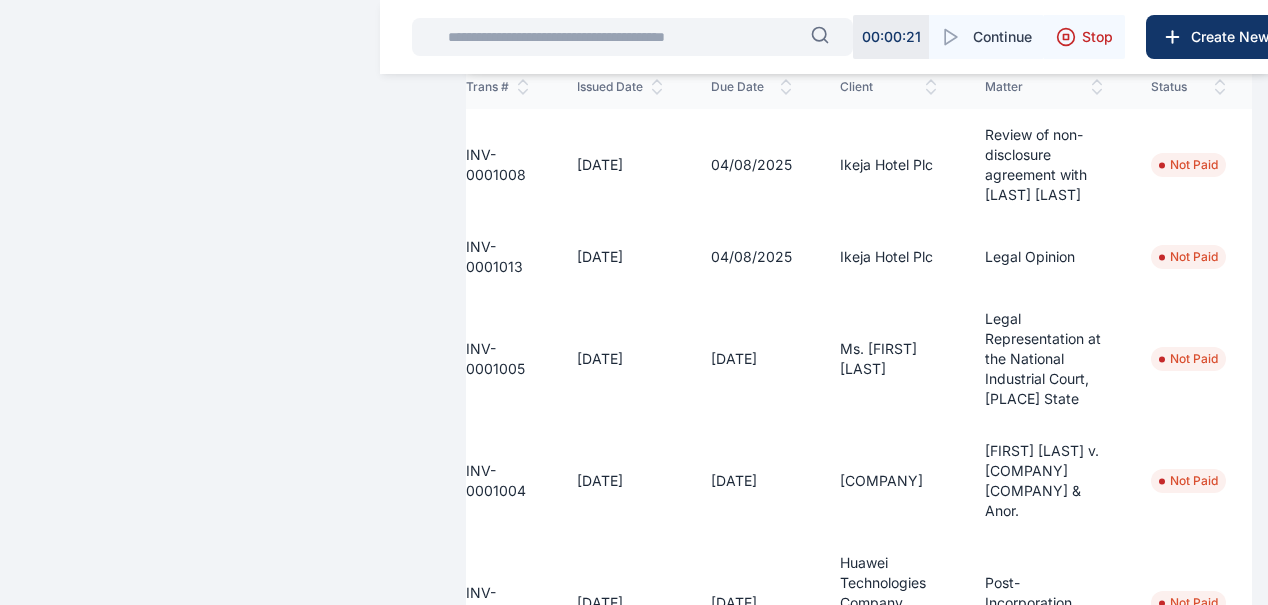 click 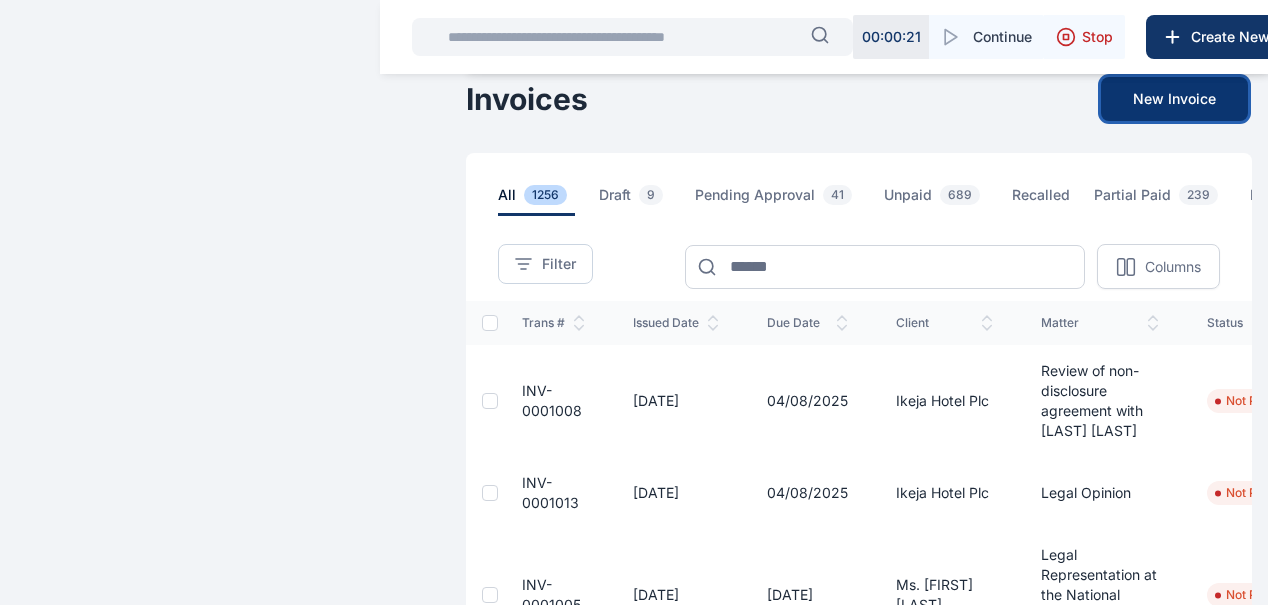 click on "New Invoice" at bounding box center [1174, 99] 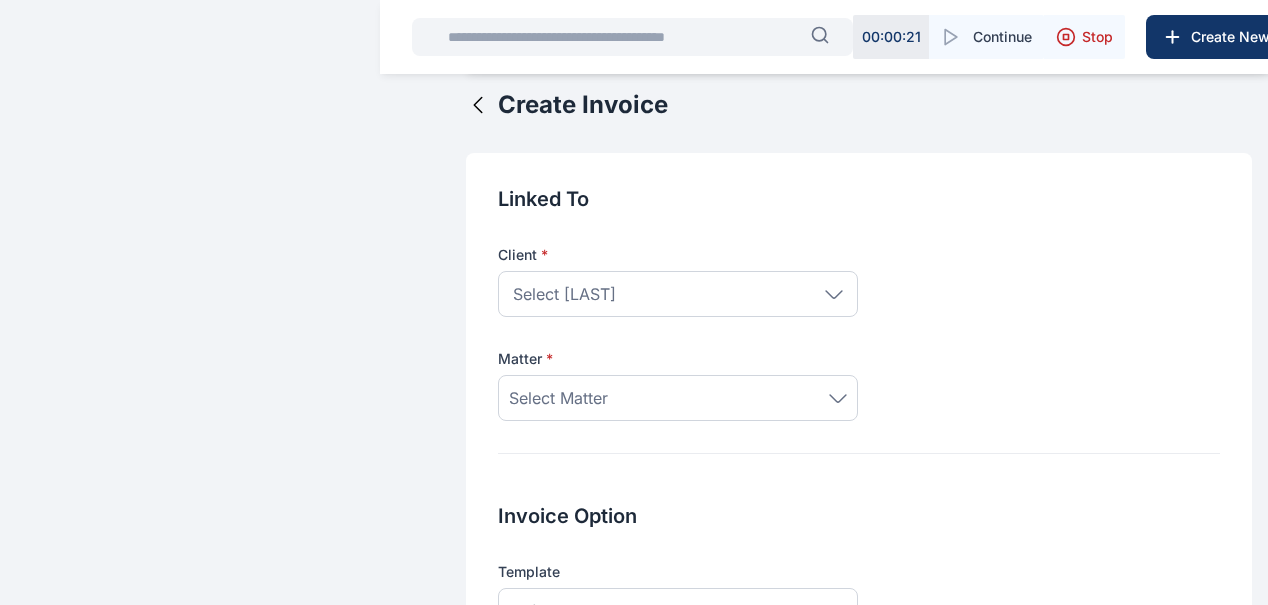 click on "Select [LAST]" at bounding box center [678, 294] 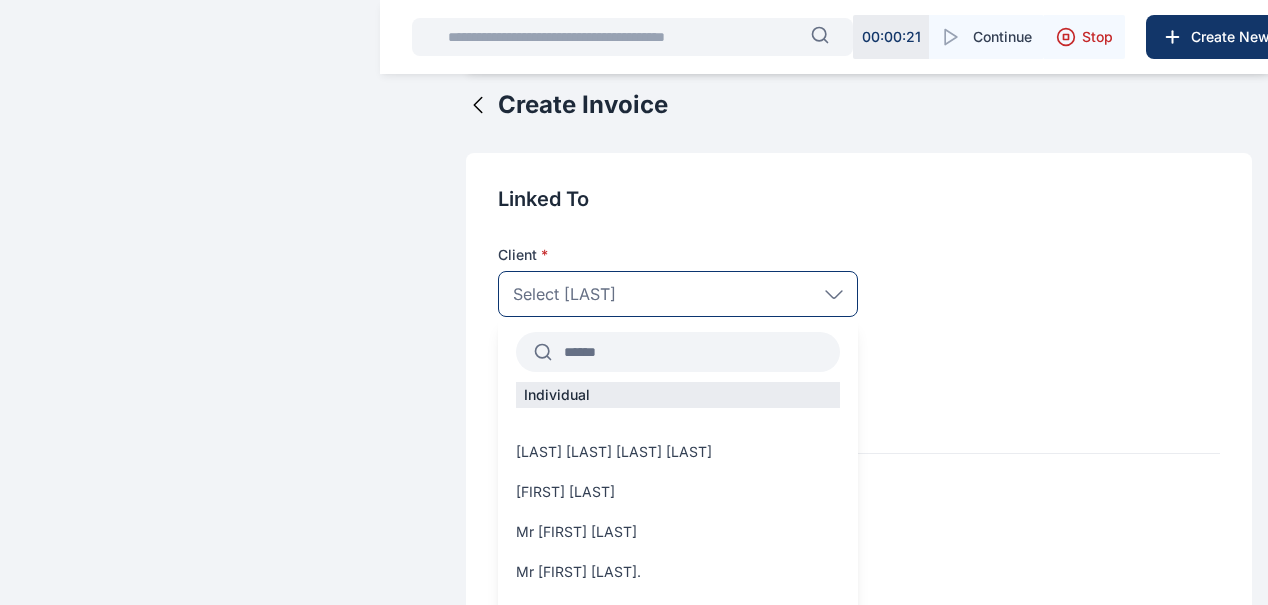 click on "Individual" at bounding box center (678, 395) 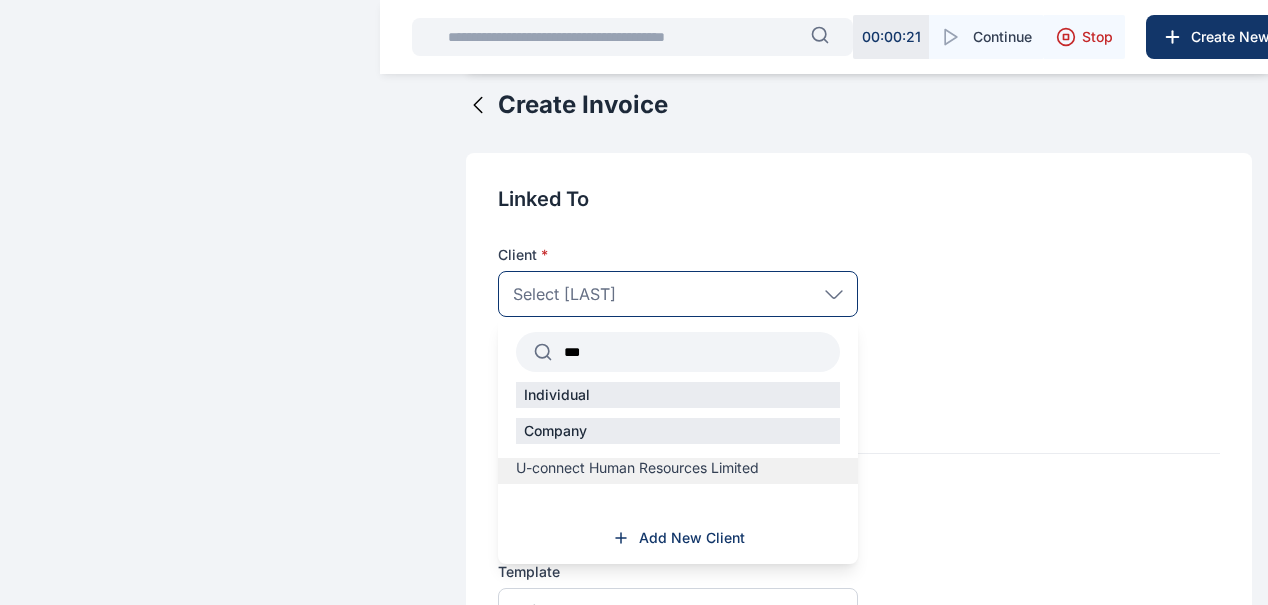 type on "***" 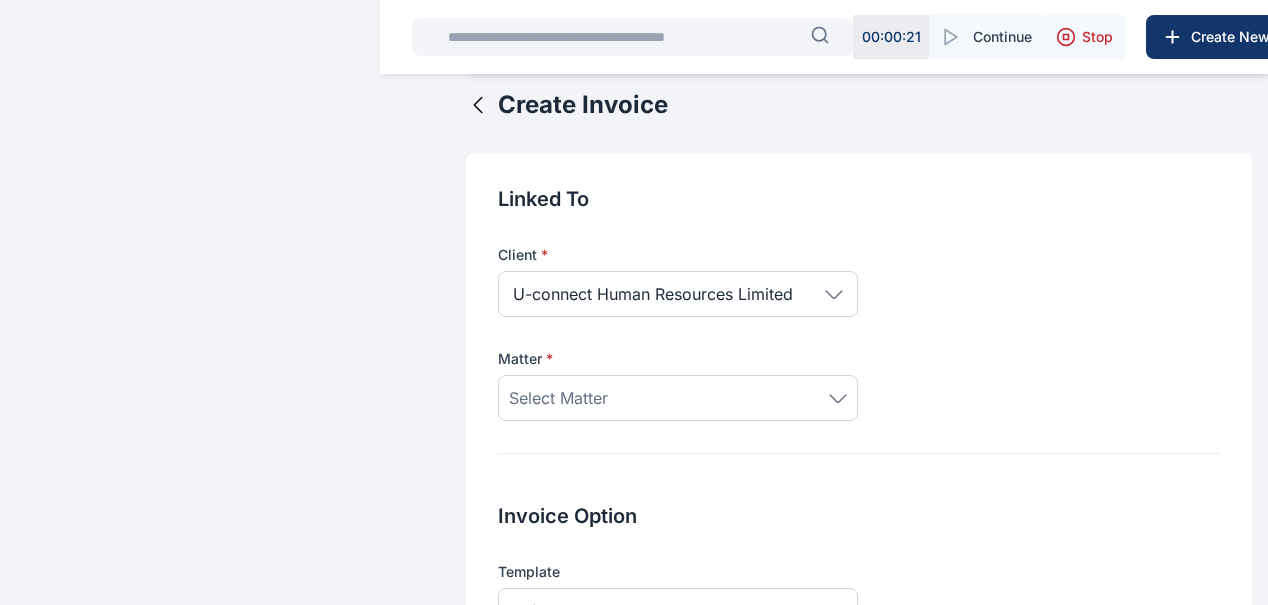 click on "Select Matter" at bounding box center [678, 398] 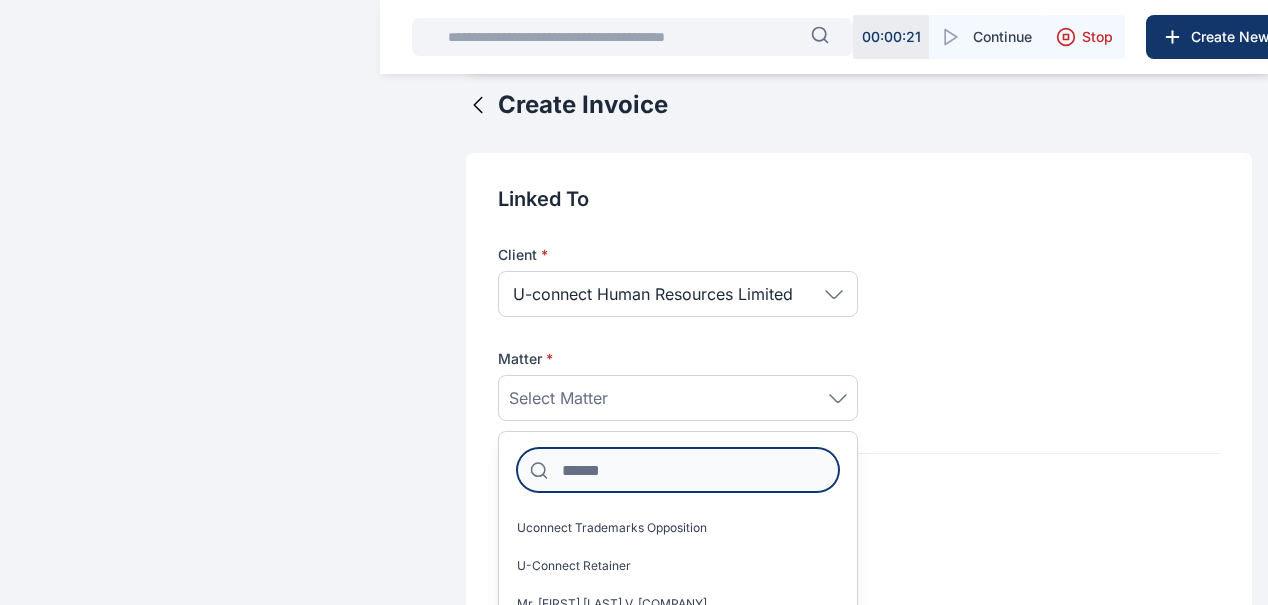 click at bounding box center (678, 470) 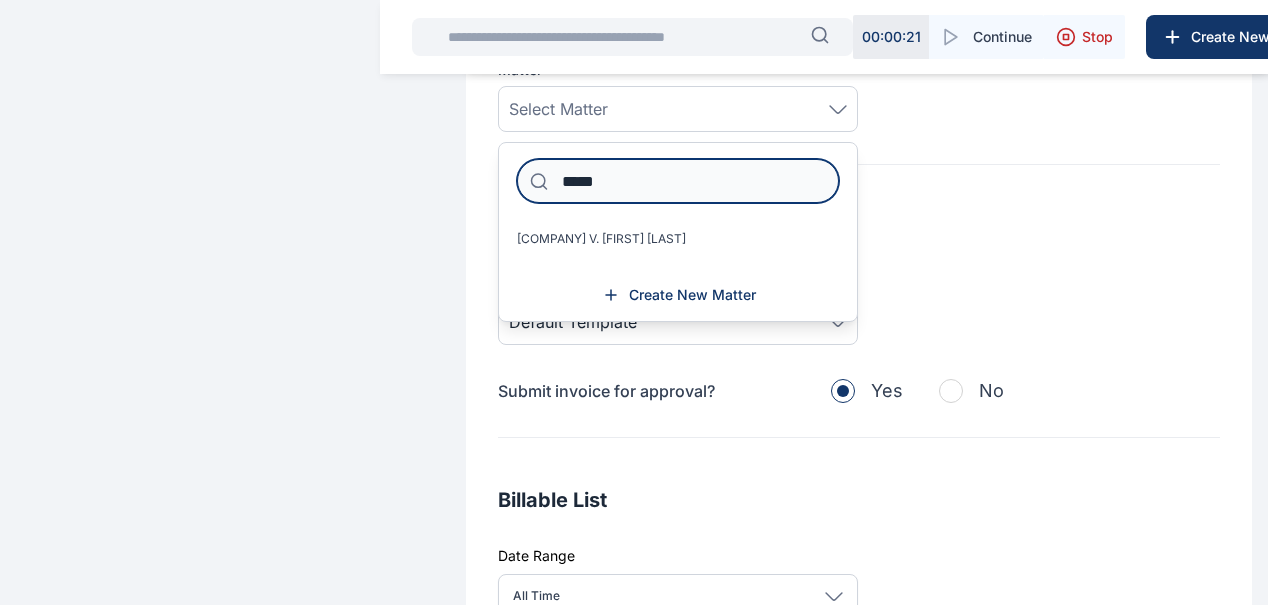 scroll, scrollTop: 291, scrollLeft: 0, axis: vertical 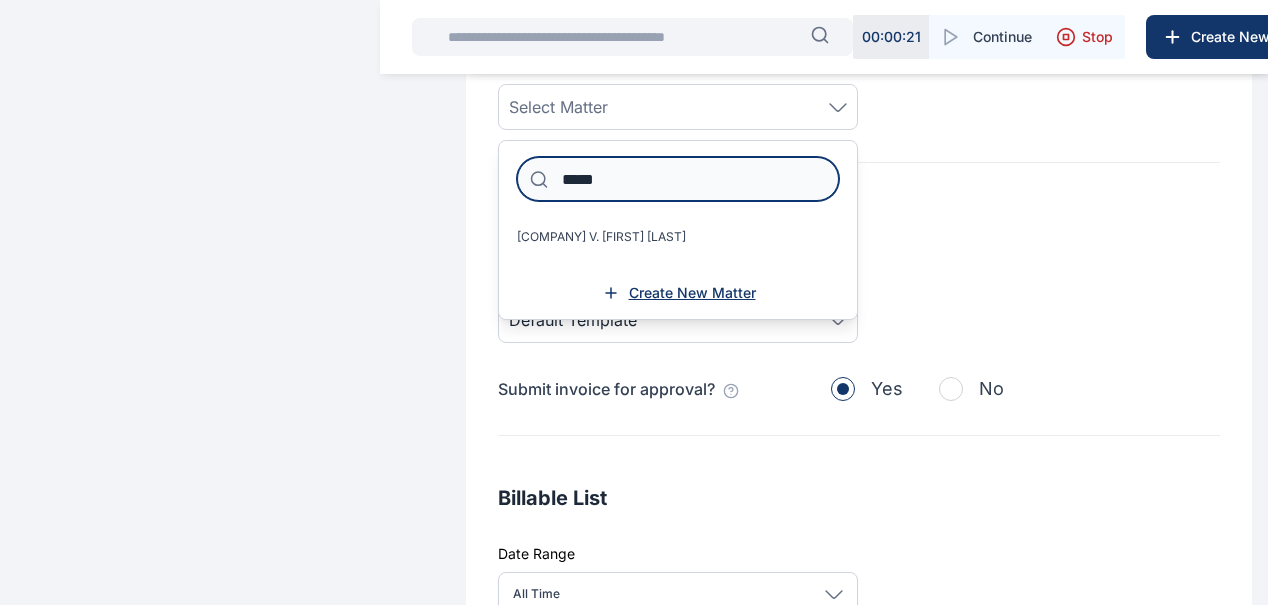 type on "*****" 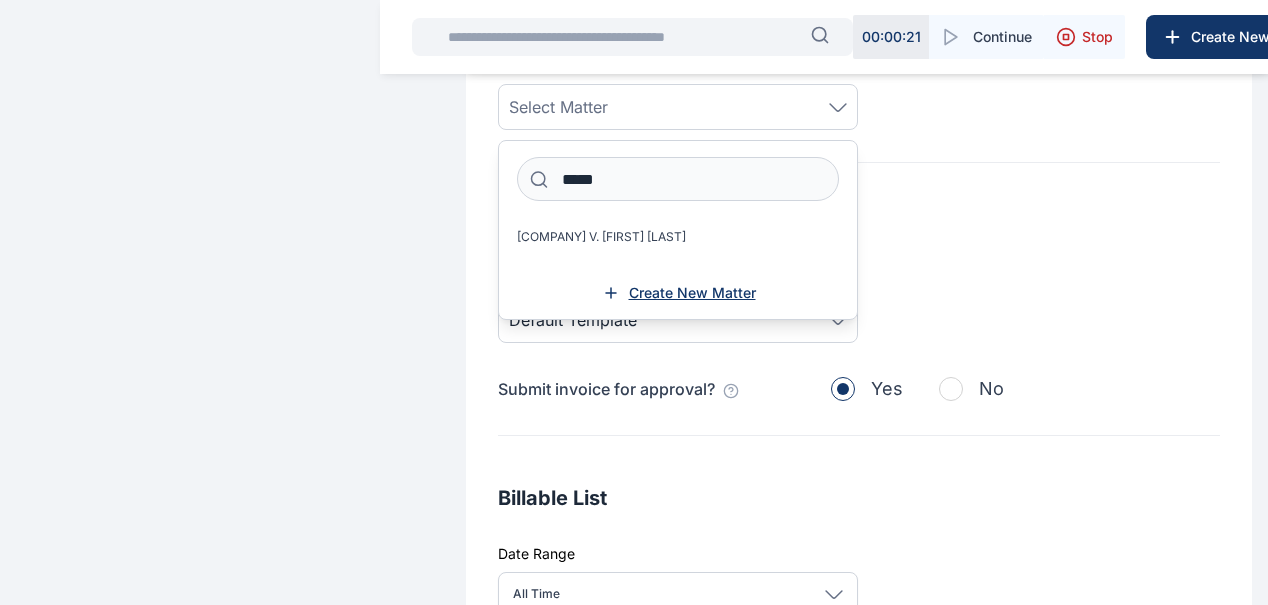 click on "Create New Matter" at bounding box center [692, 293] 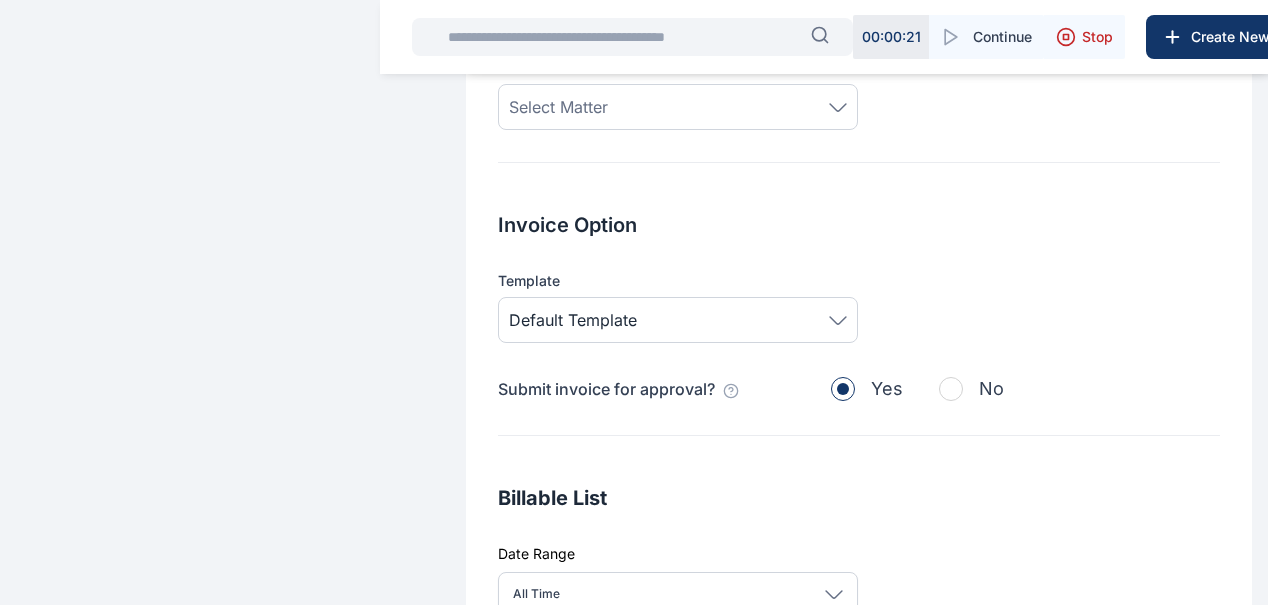 scroll, scrollTop: 0, scrollLeft: 0, axis: both 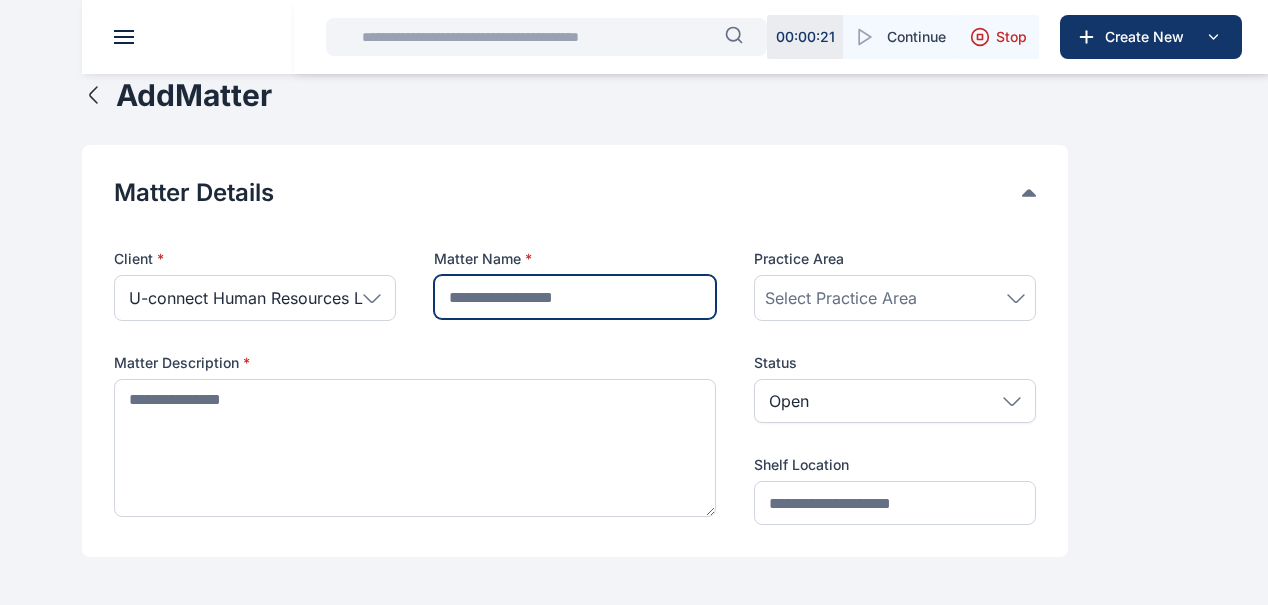click at bounding box center (575, 297) 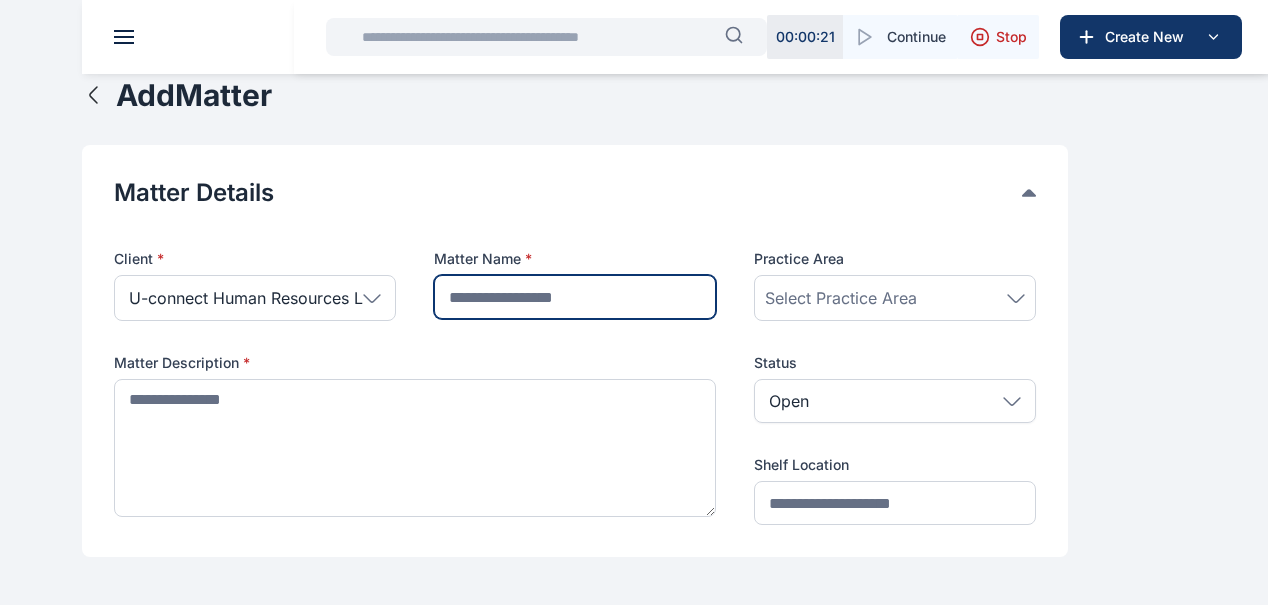 type on "*" 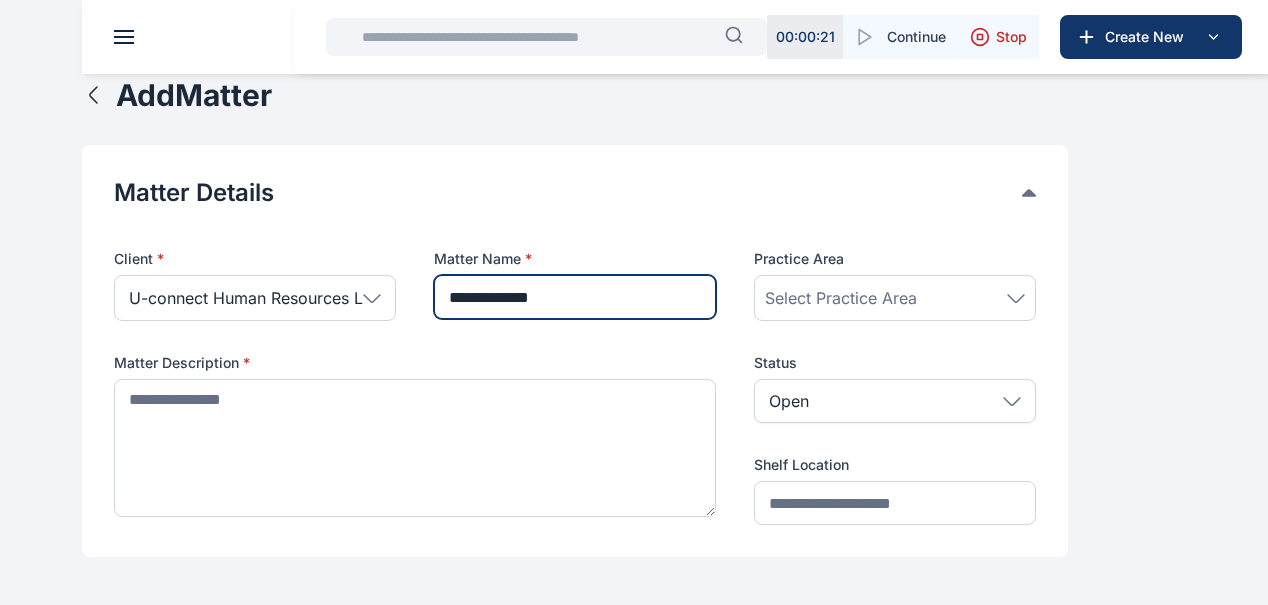 type on "**********" 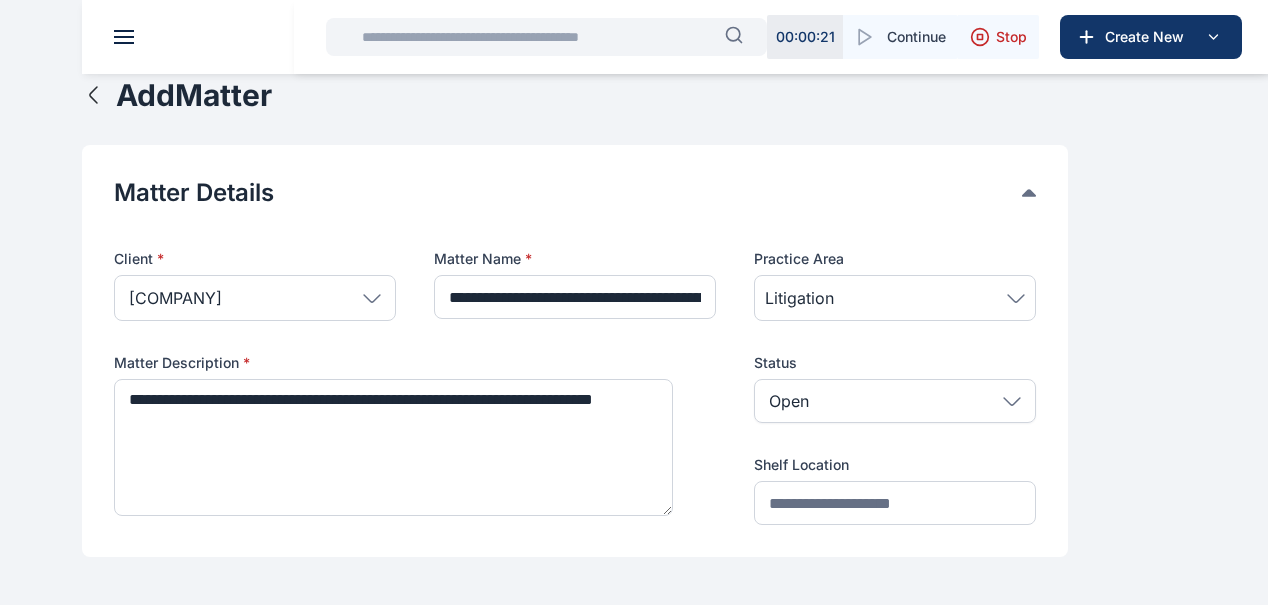 scroll, scrollTop: 75, scrollLeft: 0, axis: vertical 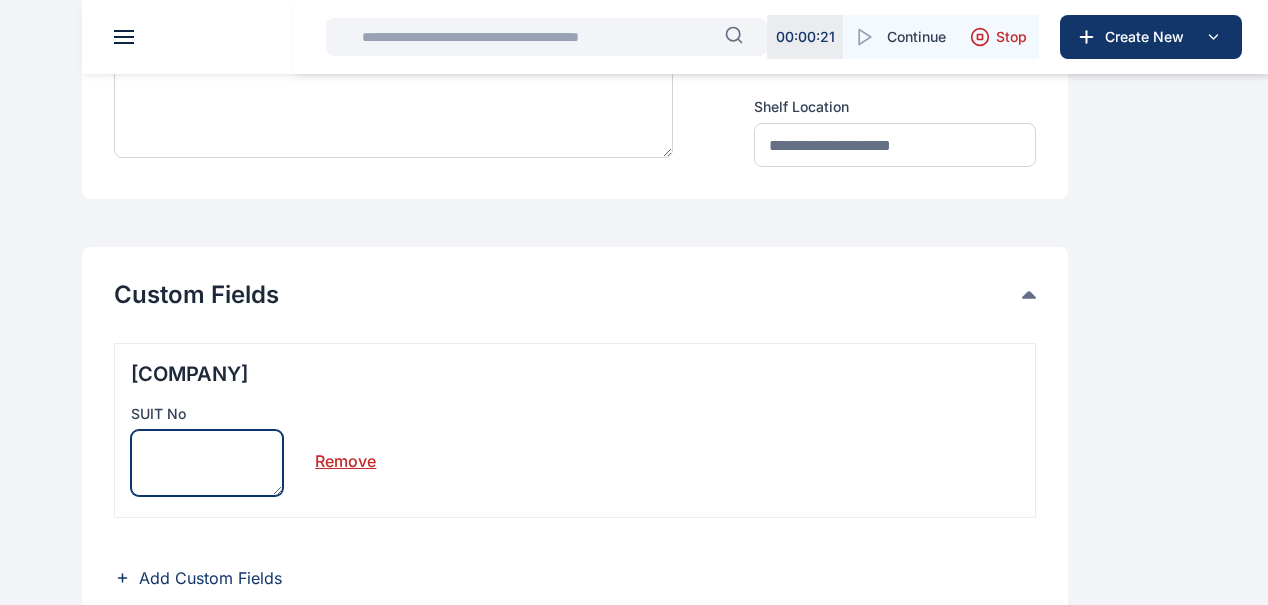 click at bounding box center [207, 463] 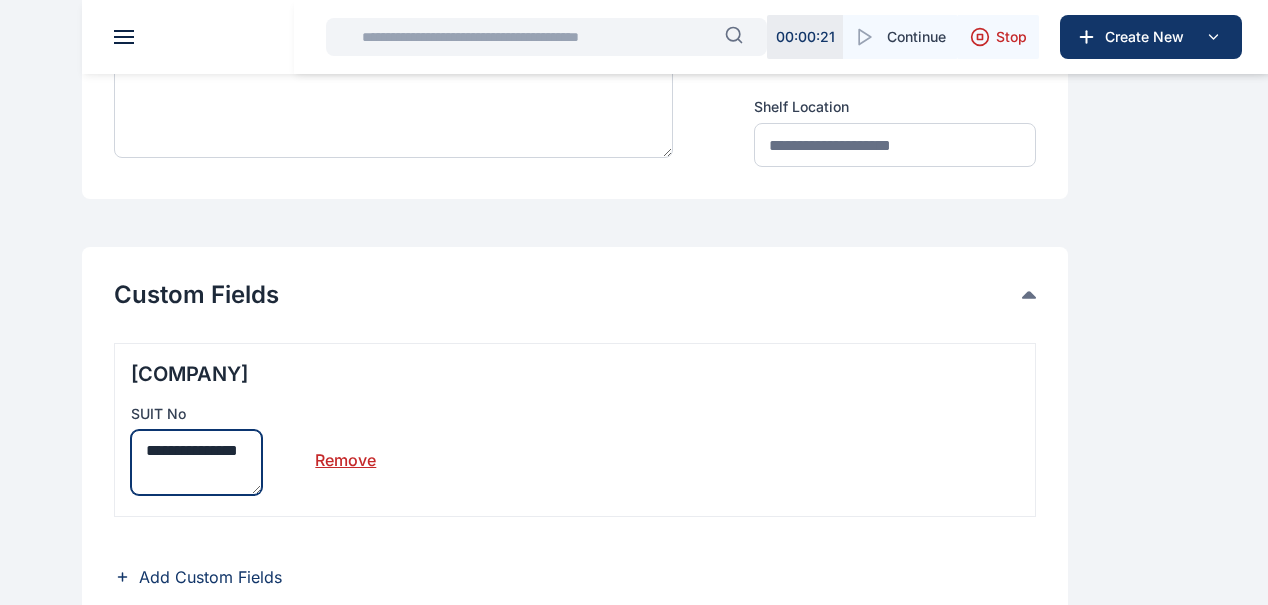 type on "**********" 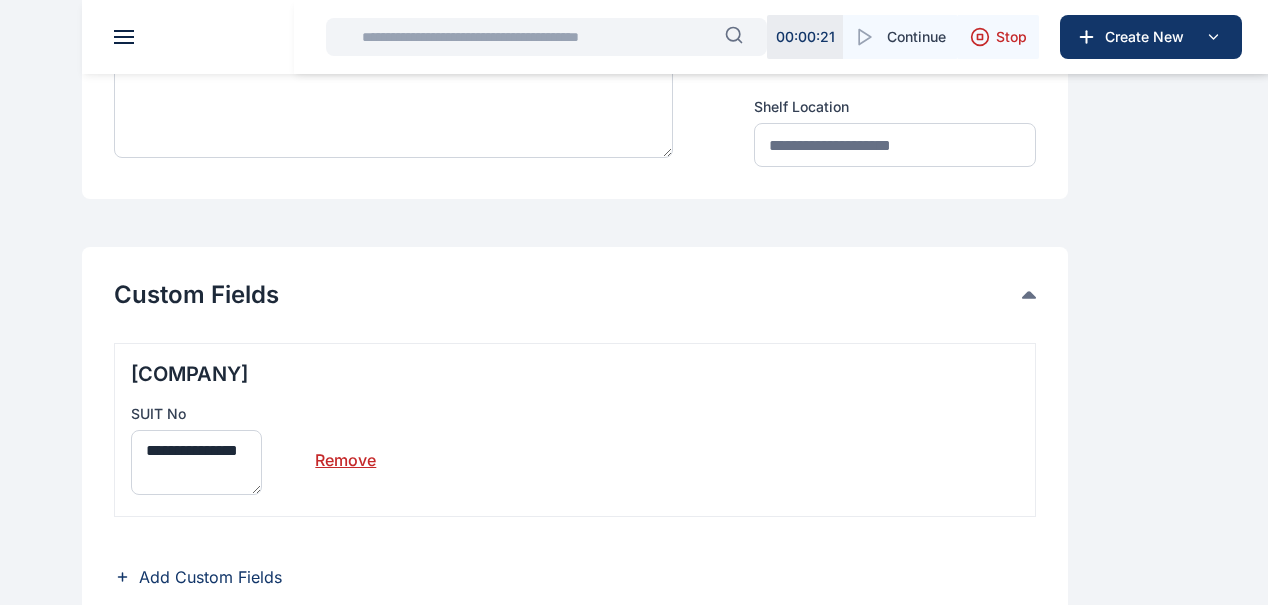 click on "Custom Fields" at bounding box center [568, 295] 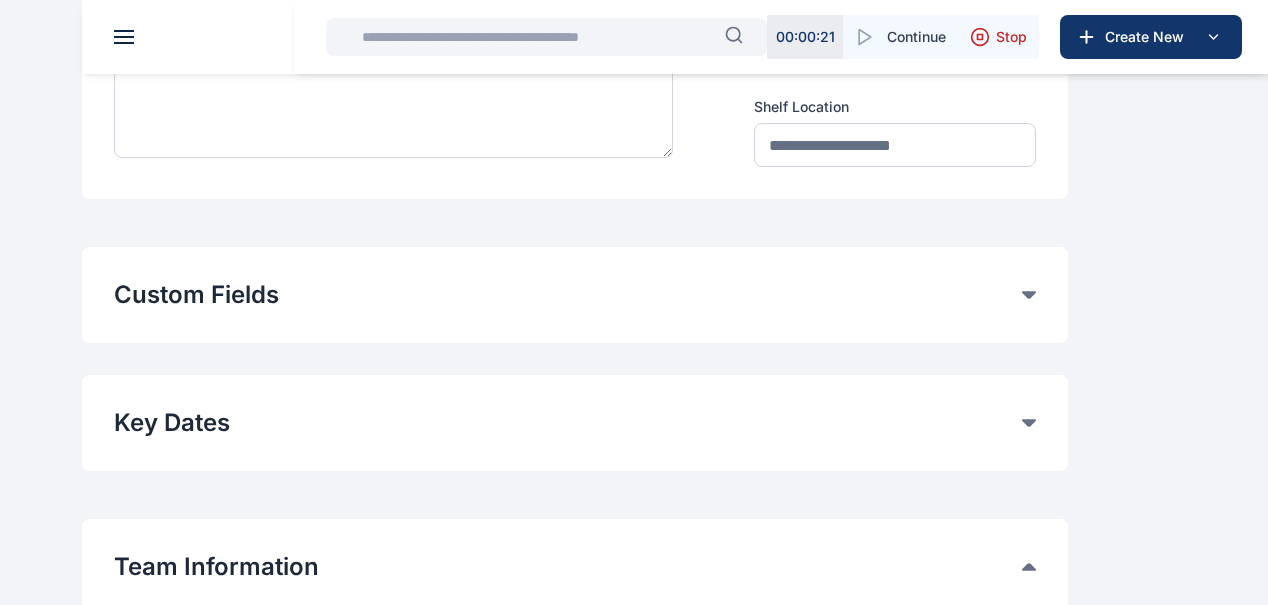 click on "Custom Fields" at bounding box center (568, 295) 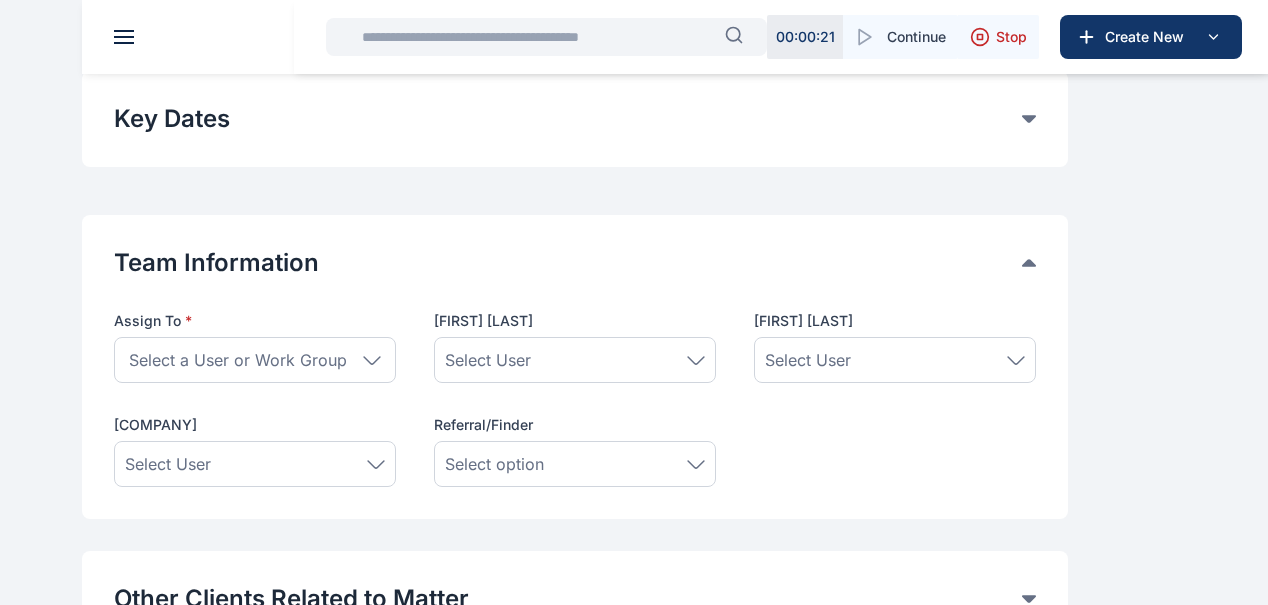 scroll, scrollTop: 941, scrollLeft: 0, axis: vertical 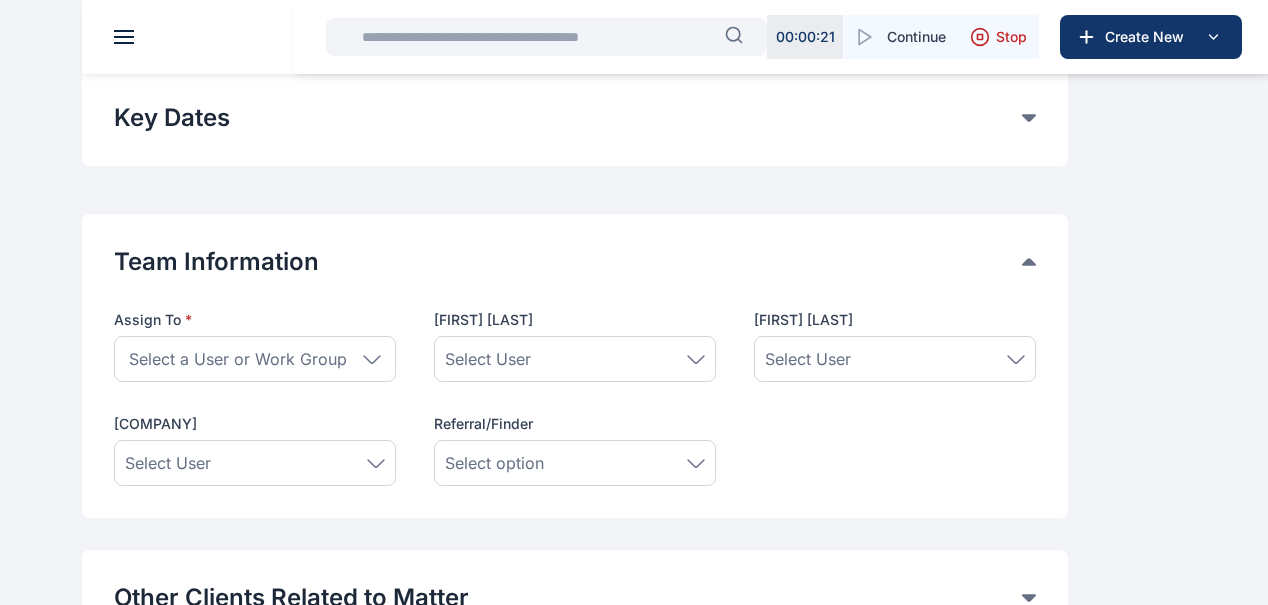 click 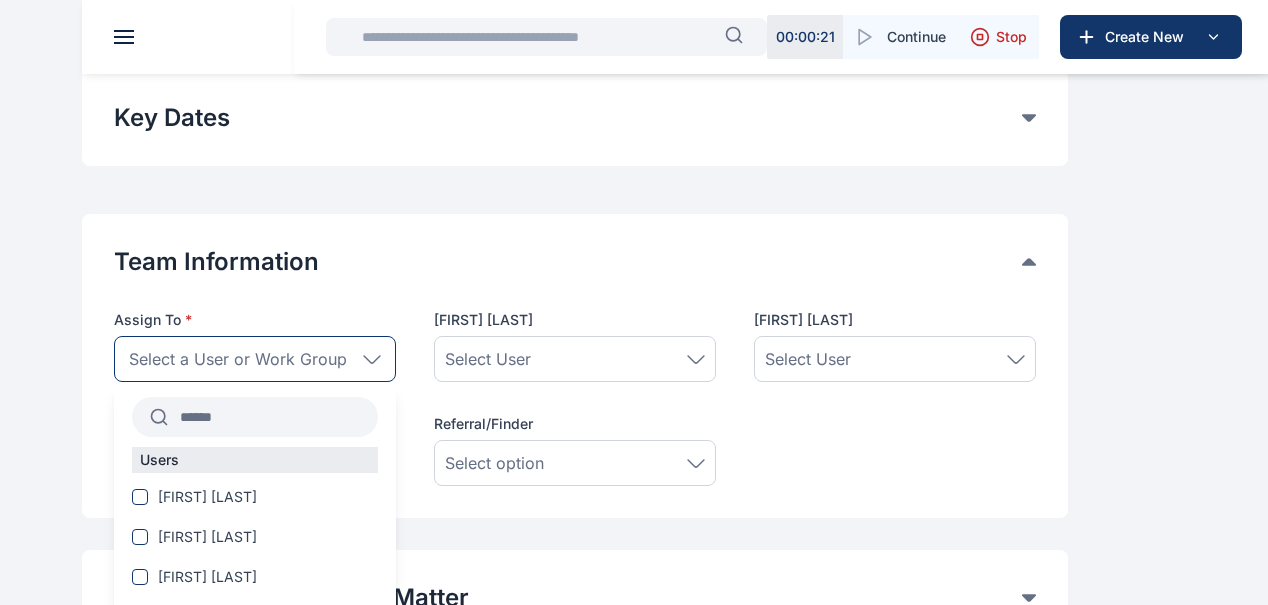 click at bounding box center (273, 417) 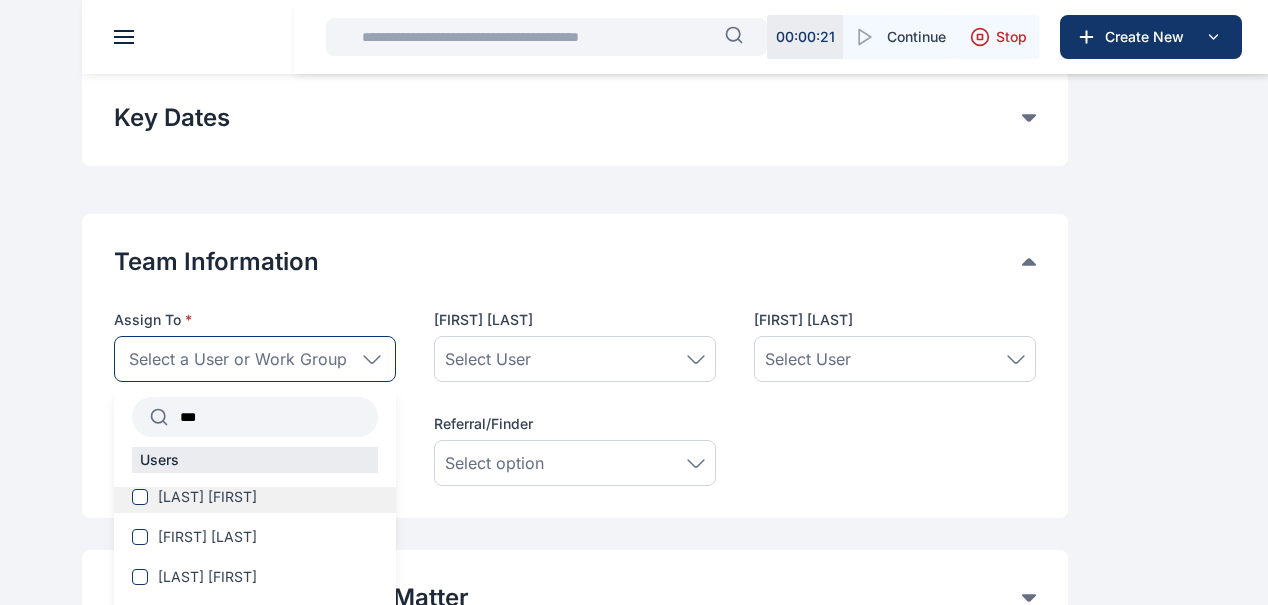 click at bounding box center [140, 497] 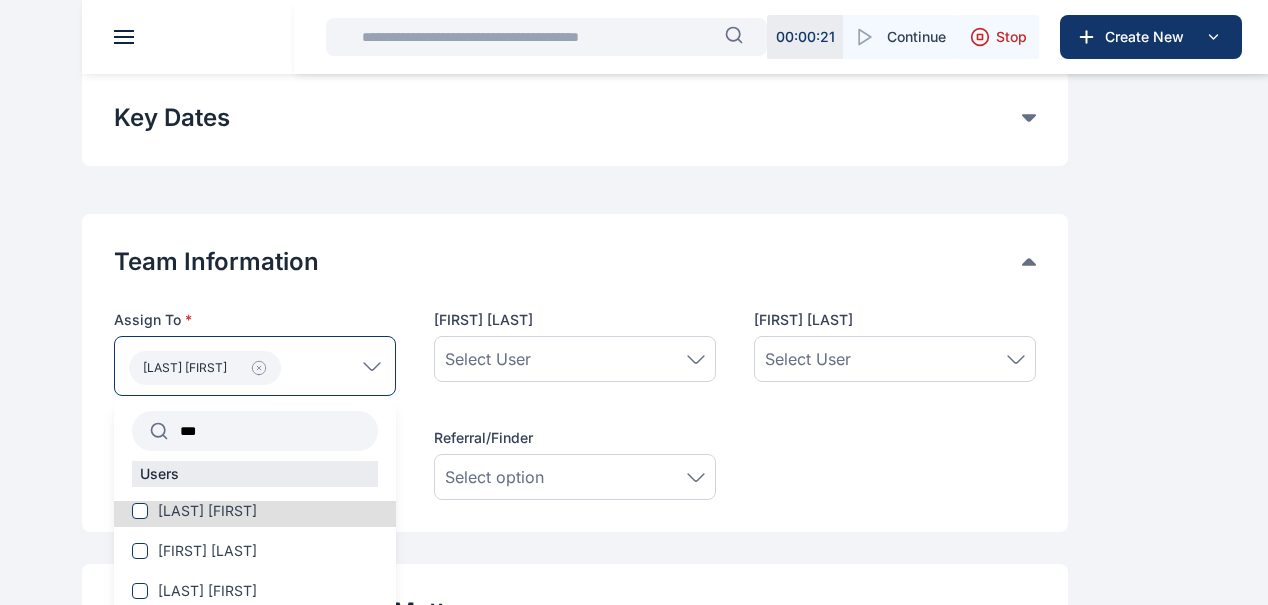 click on "***" at bounding box center (273, 431) 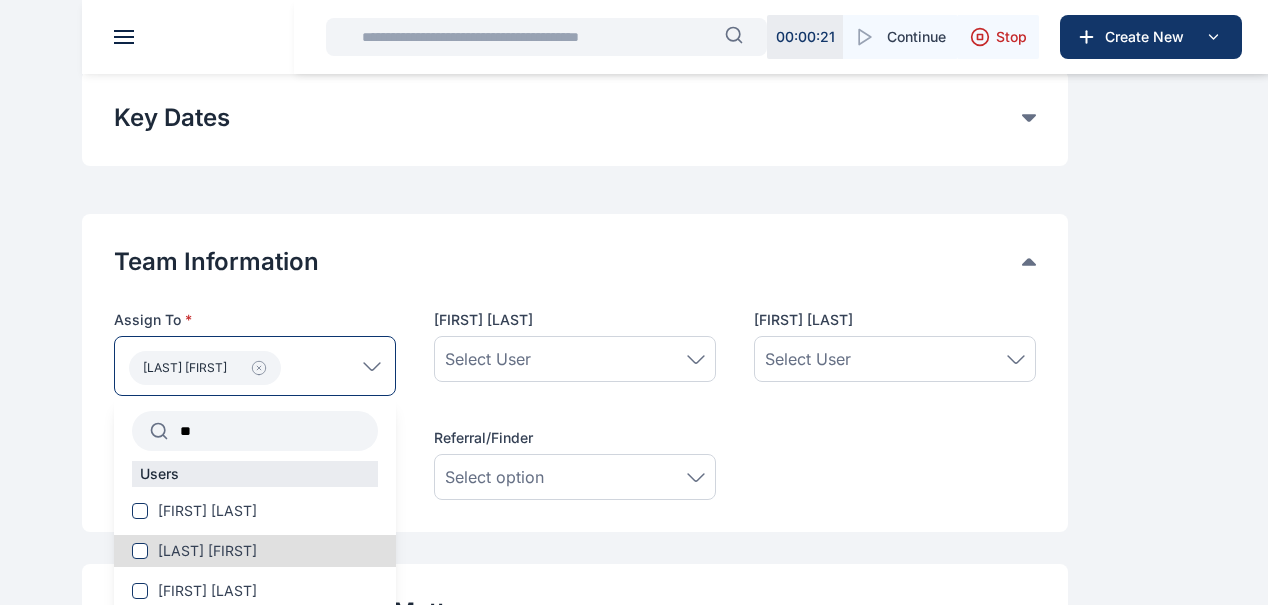 type on "*" 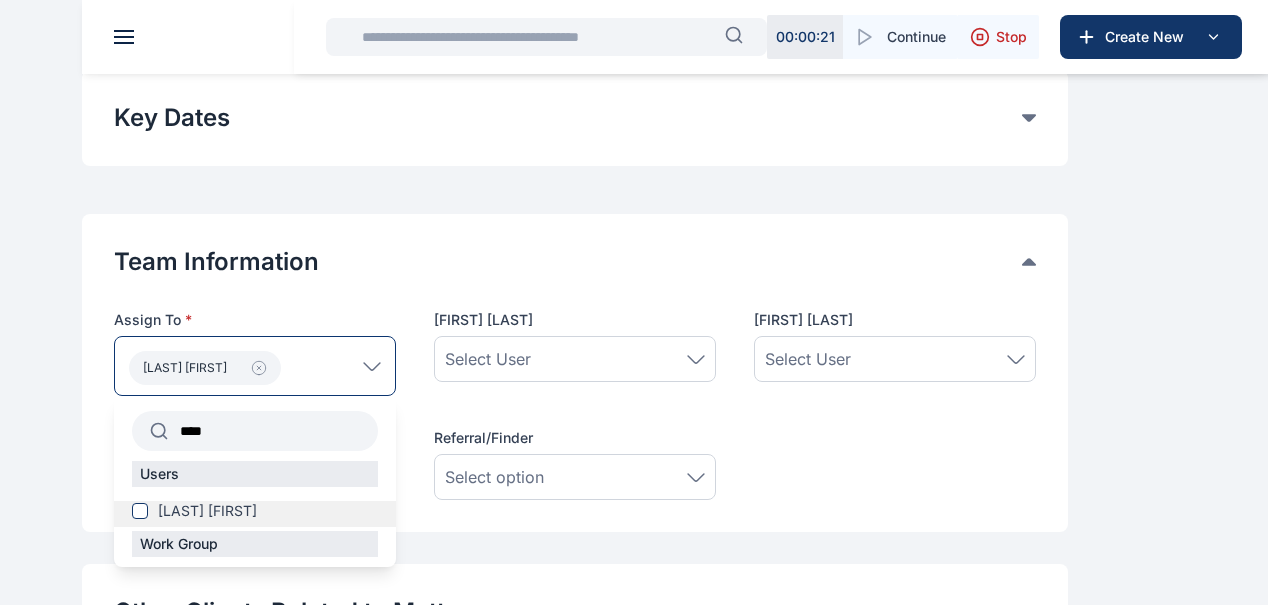 click on "[LAST] [LAST]" at bounding box center (255, 511) 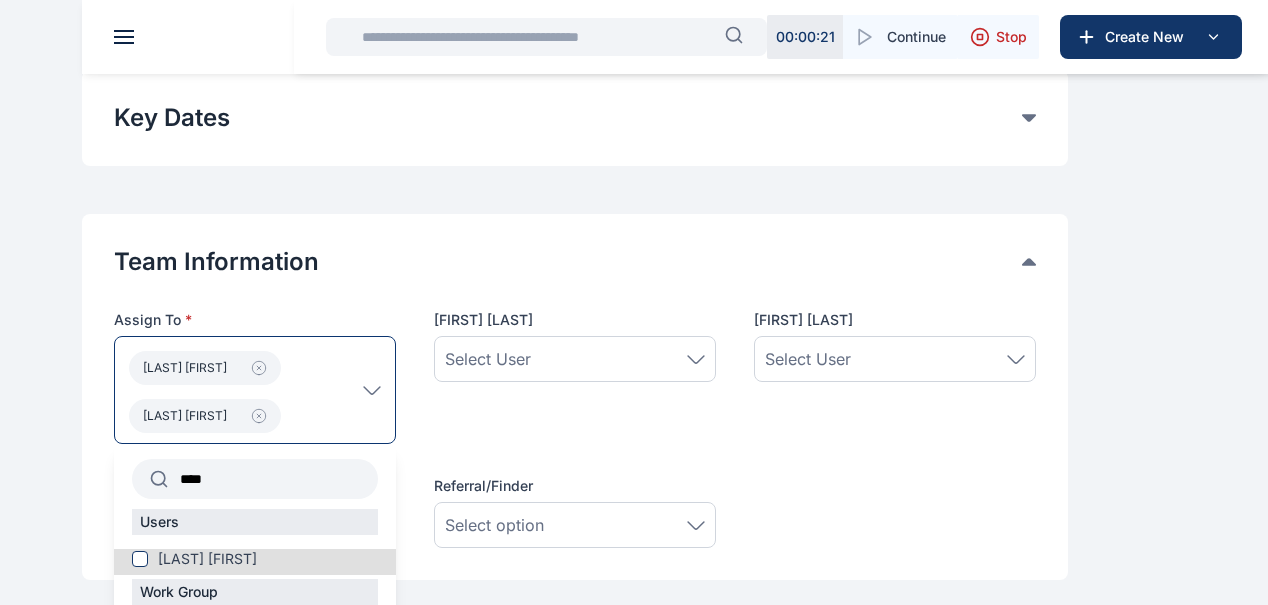 click on "****" at bounding box center [273, 479] 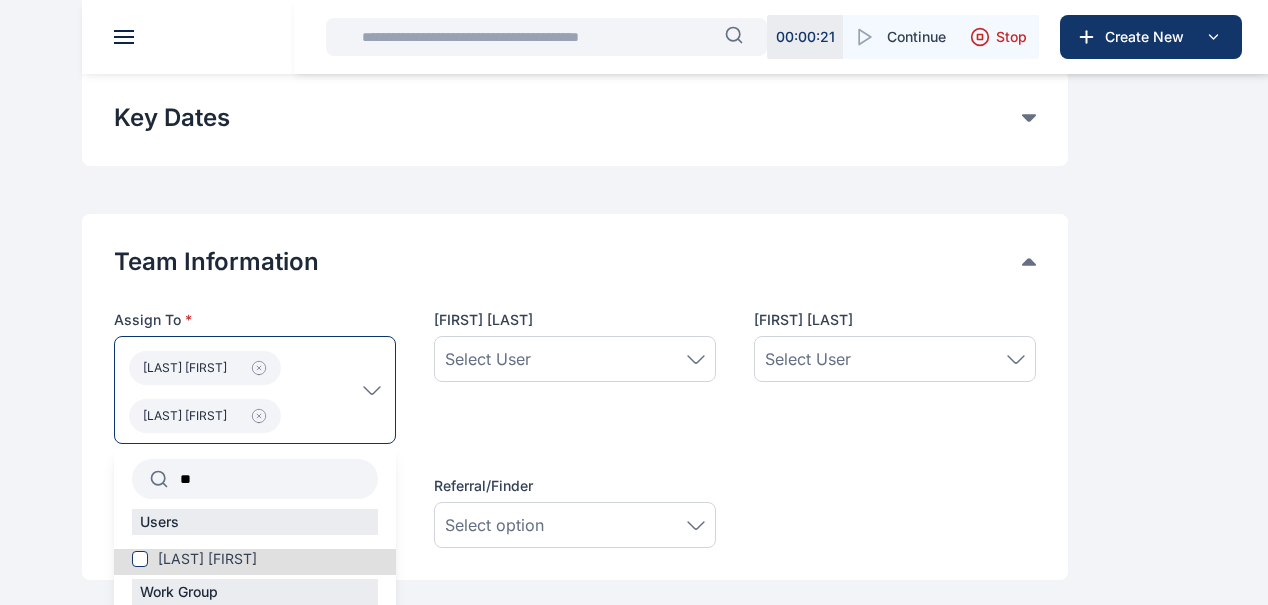 type on "*" 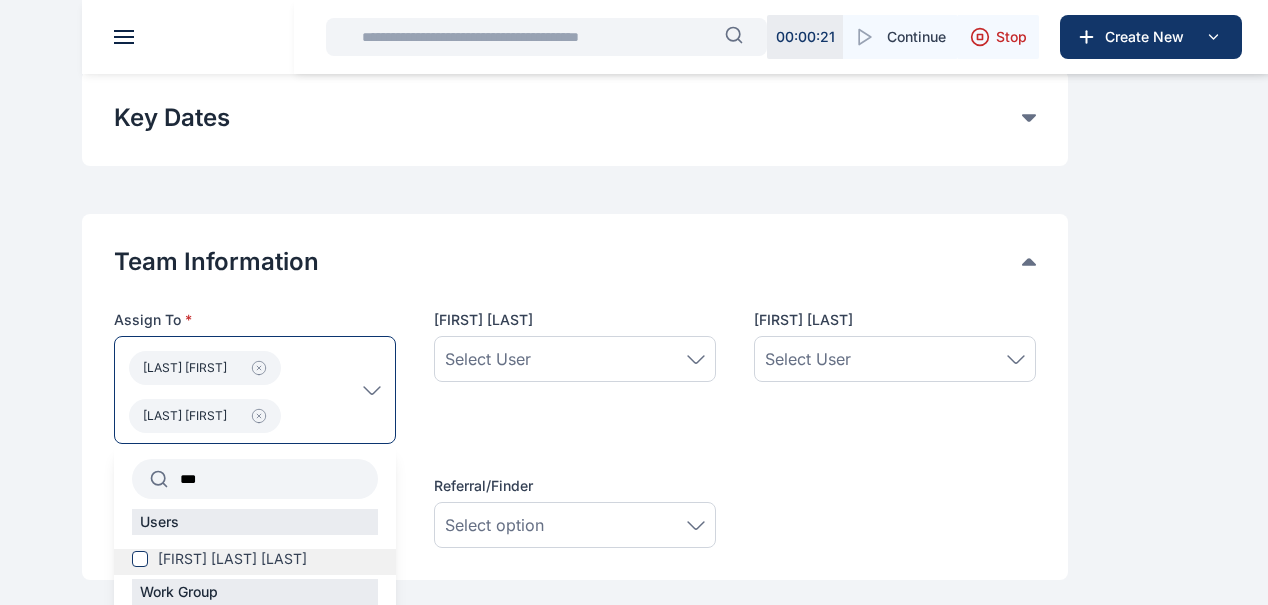 type on "***" 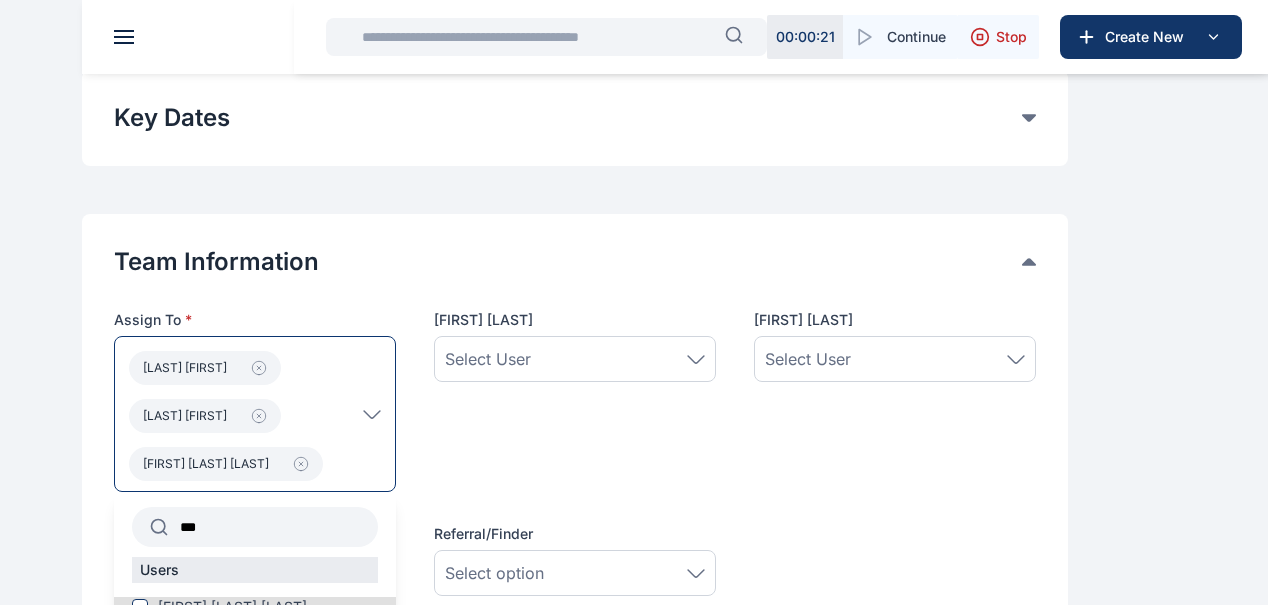 click on "Supervising Partner   Select User" at bounding box center (895, 401) 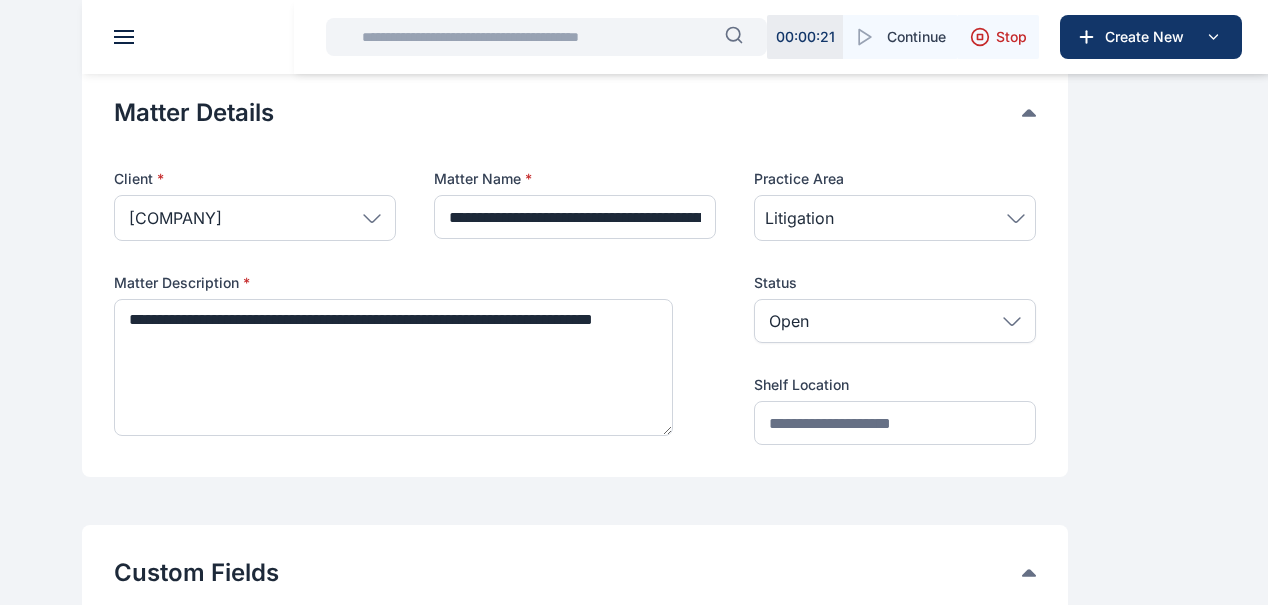 scroll, scrollTop: 94, scrollLeft: 0, axis: vertical 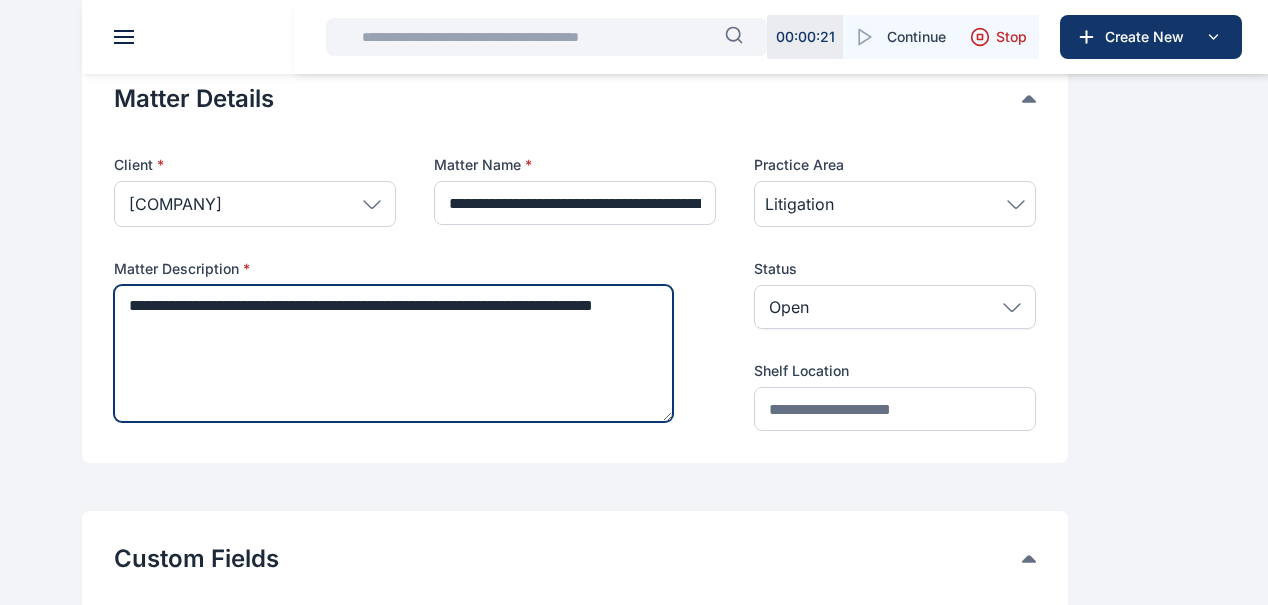 click on "**********" at bounding box center (393, 353) 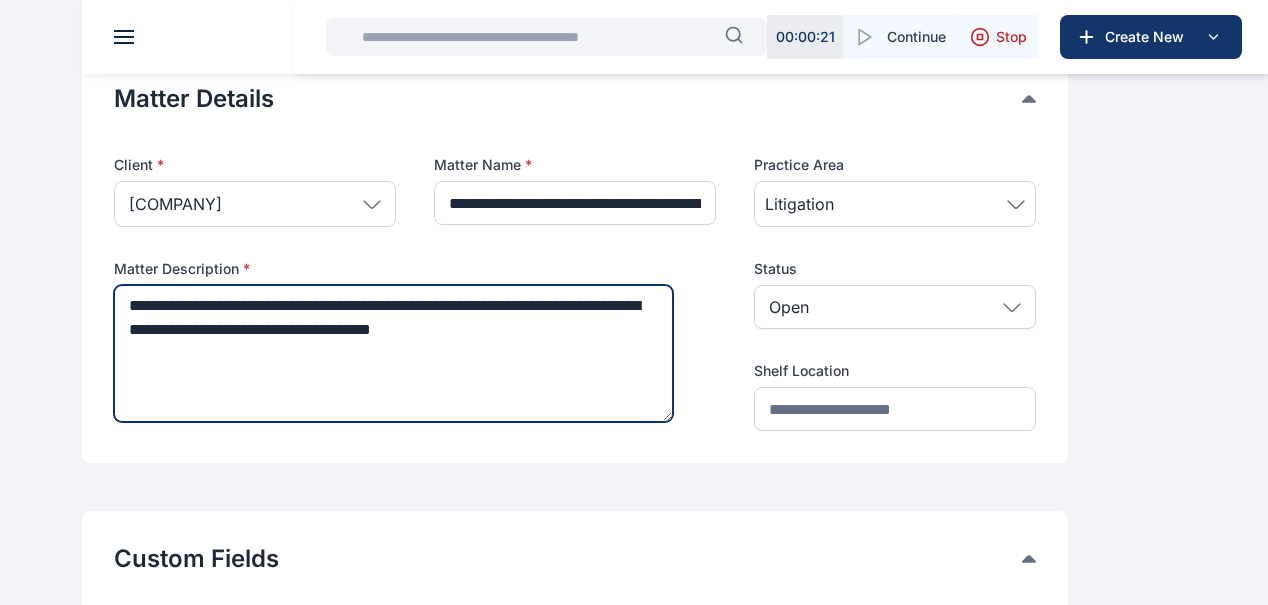 type on "**********" 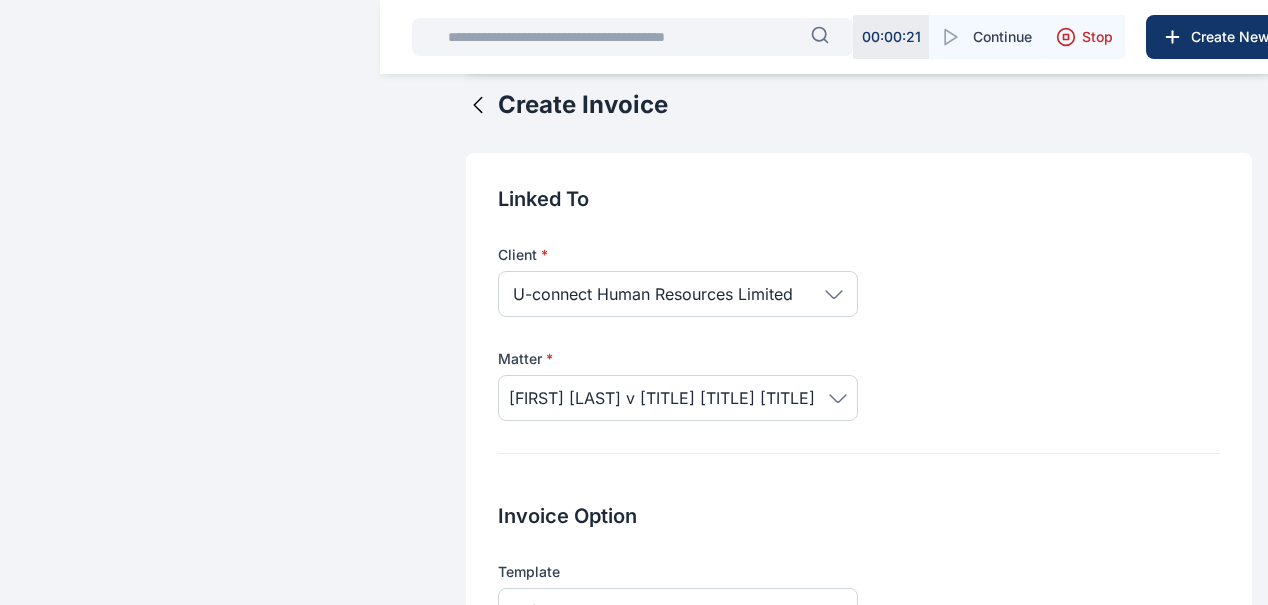 scroll, scrollTop: 274, scrollLeft: 0, axis: vertical 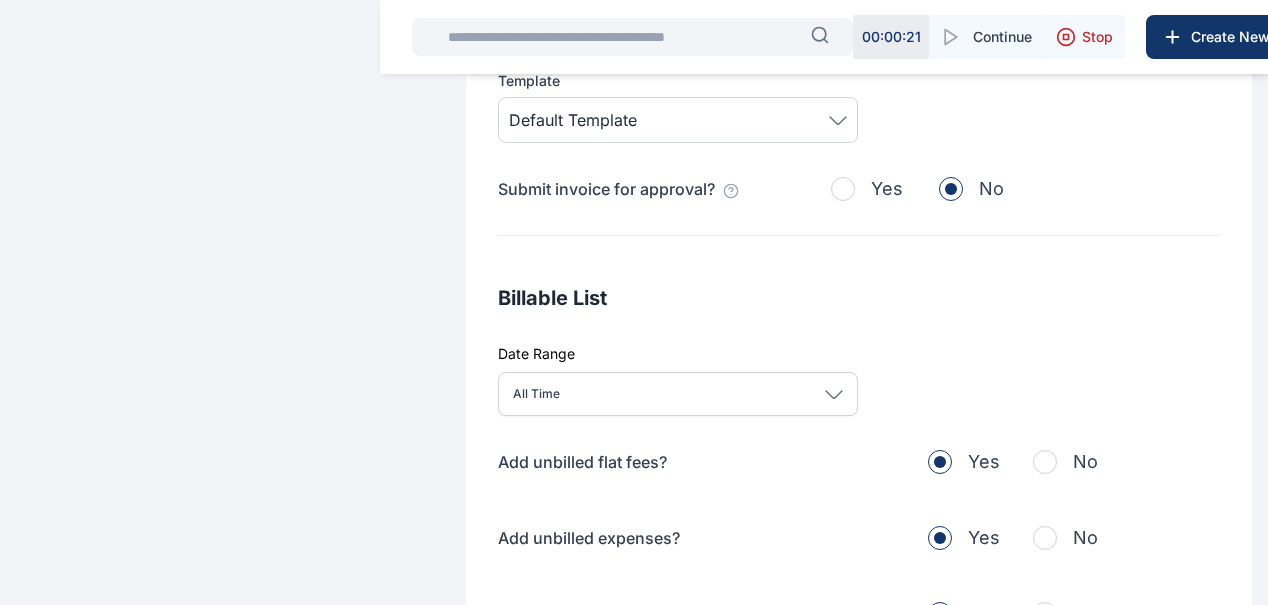 click at bounding box center (843, 189) 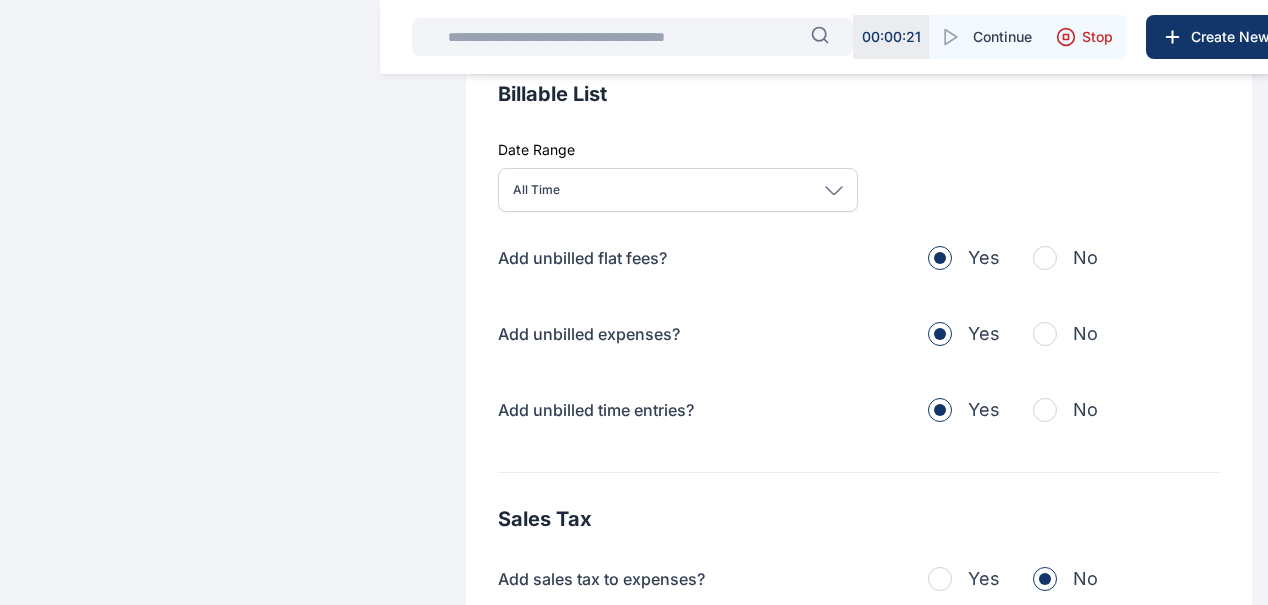 scroll, scrollTop: 698, scrollLeft: 0, axis: vertical 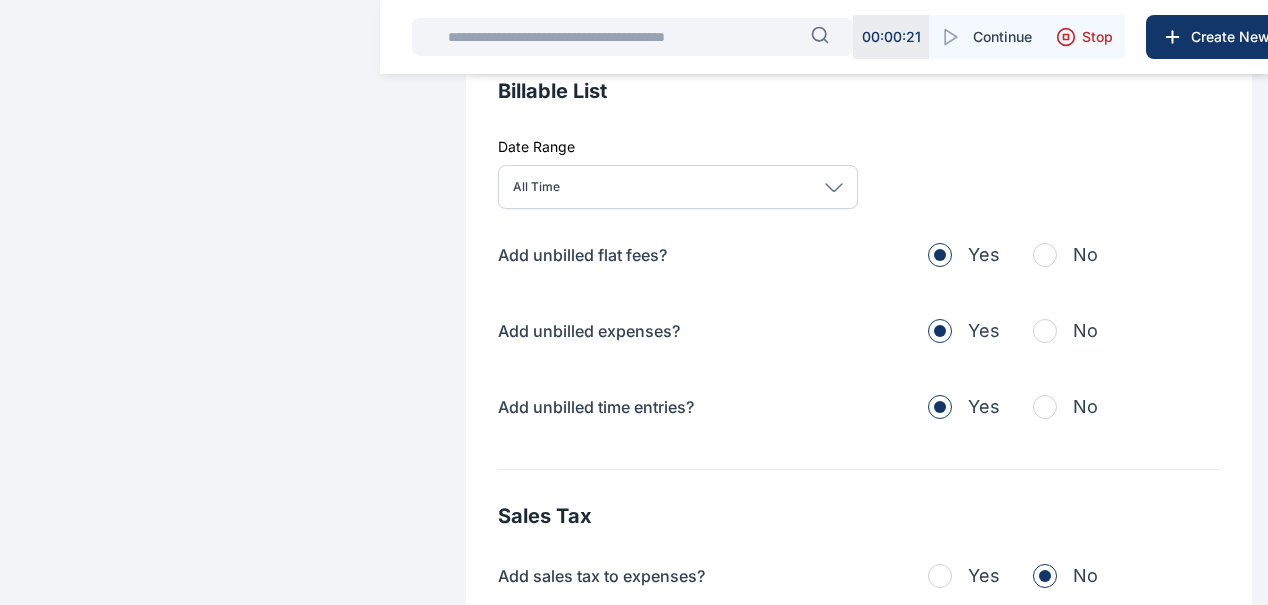 click at bounding box center [1045, 255] 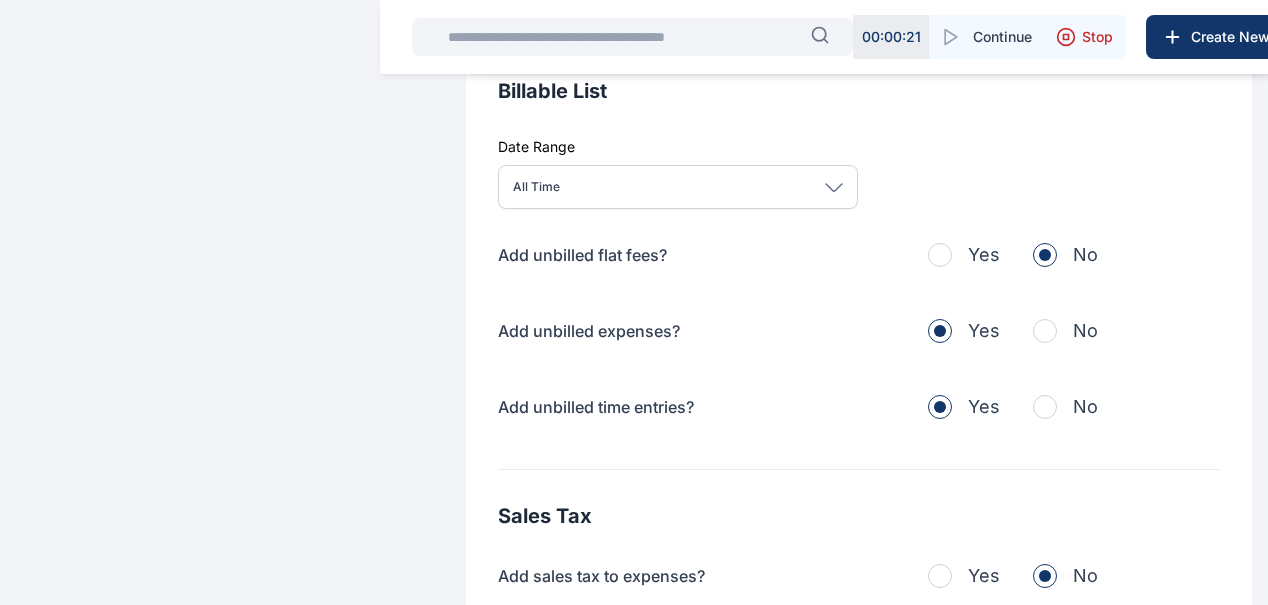 click at bounding box center (1045, 331) 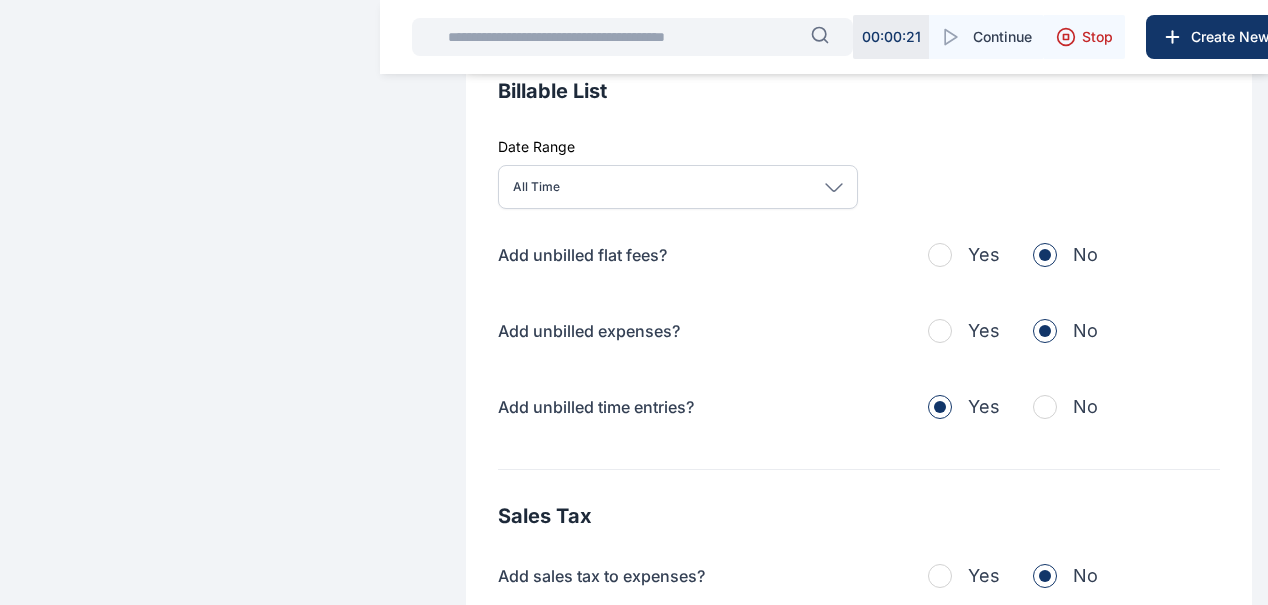 click on "No" at bounding box center [1065, 407] 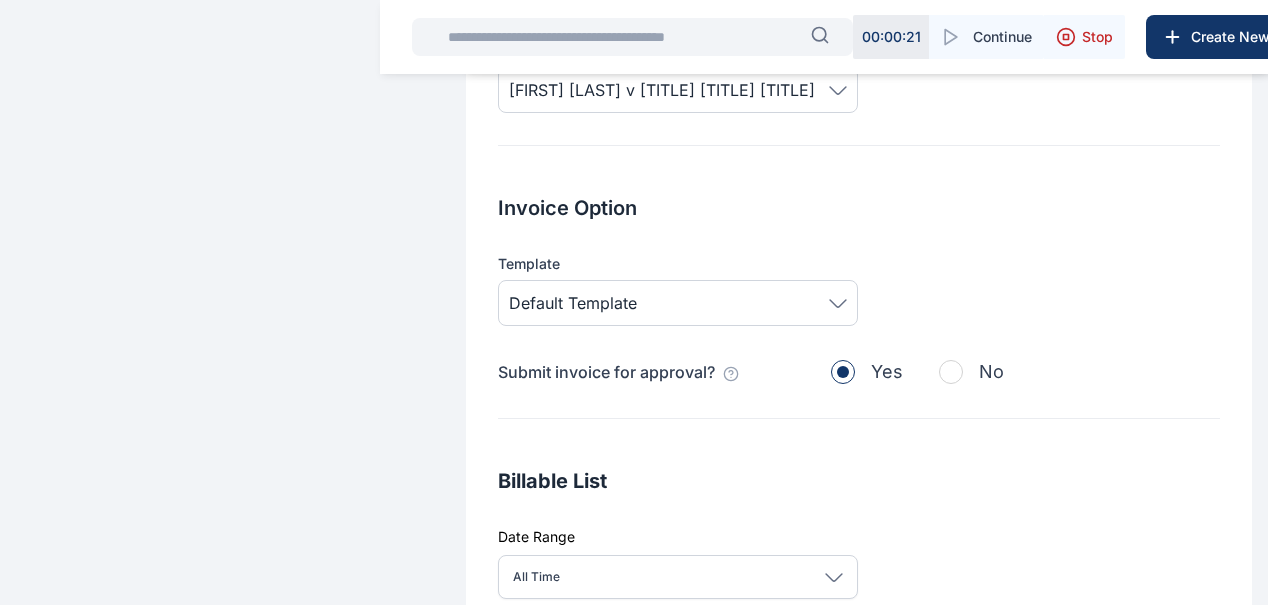 scroll, scrollTop: 0, scrollLeft: 0, axis: both 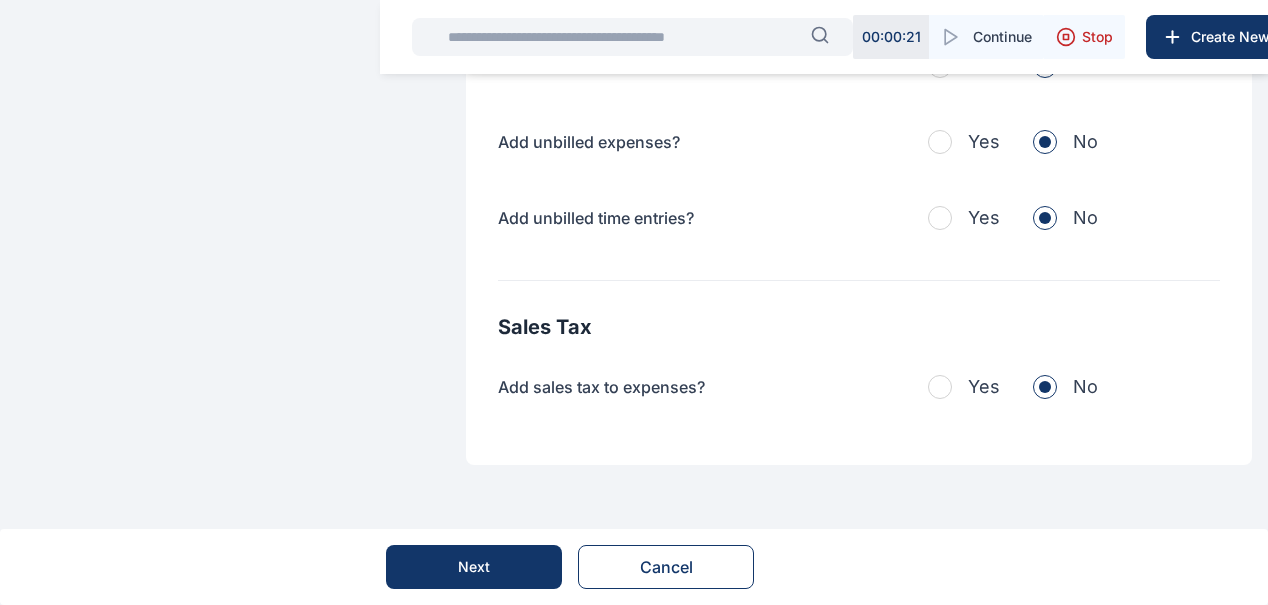 click on "Next" at bounding box center (474, 567) 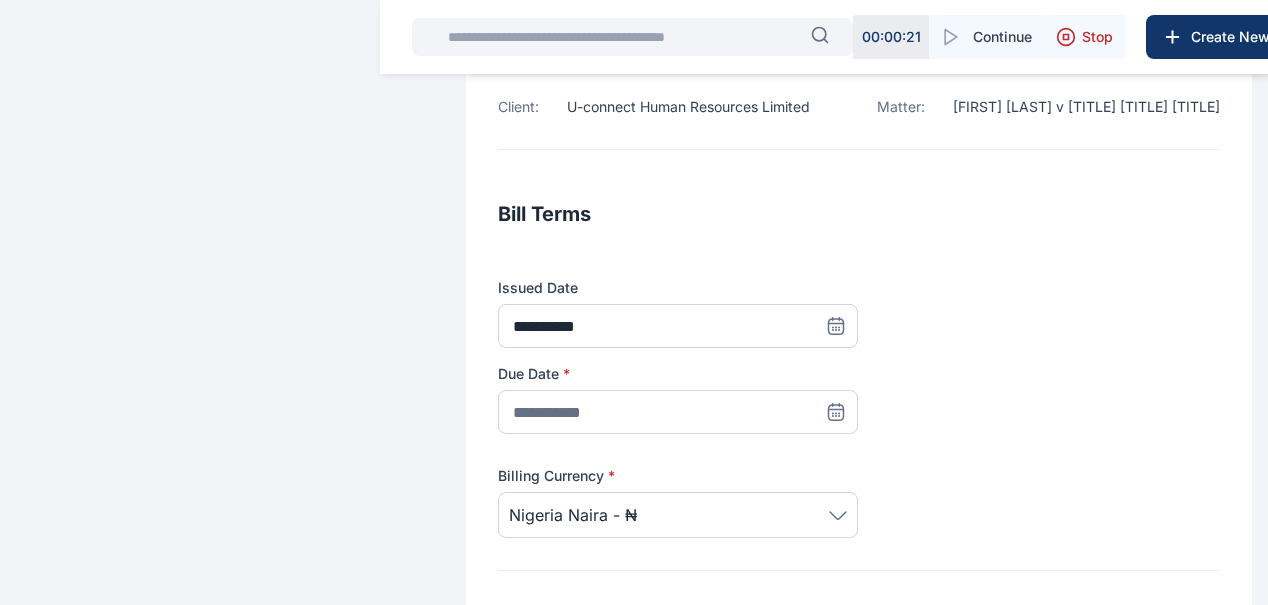 scroll, scrollTop: 217, scrollLeft: 0, axis: vertical 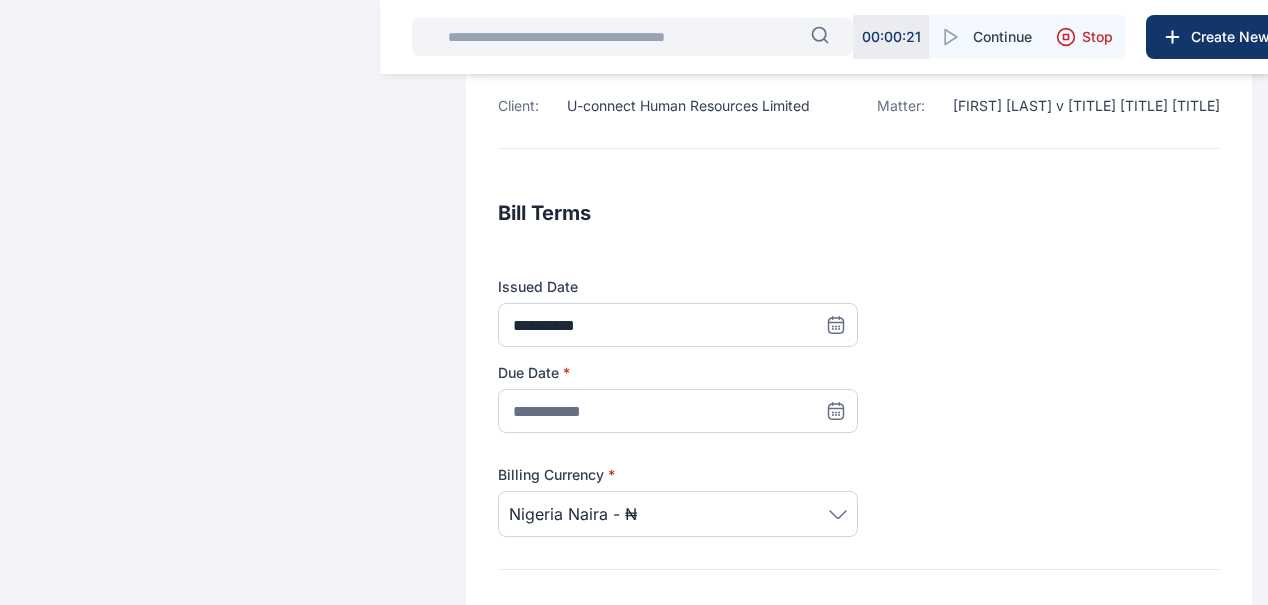 click 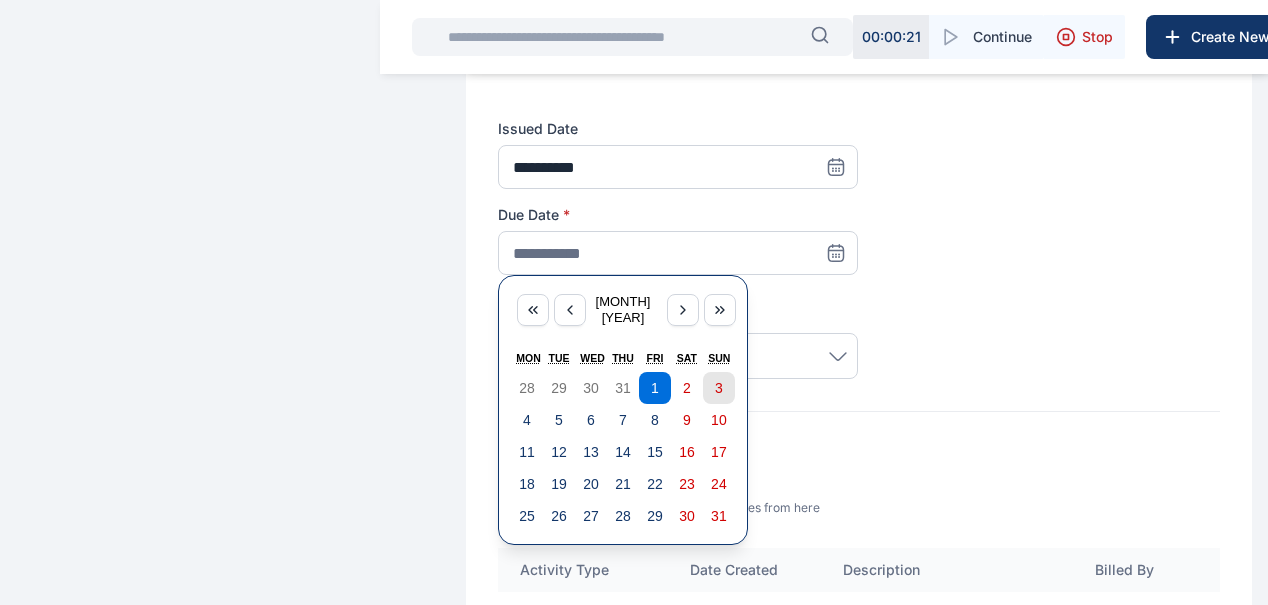 scroll, scrollTop: 379, scrollLeft: 0, axis: vertical 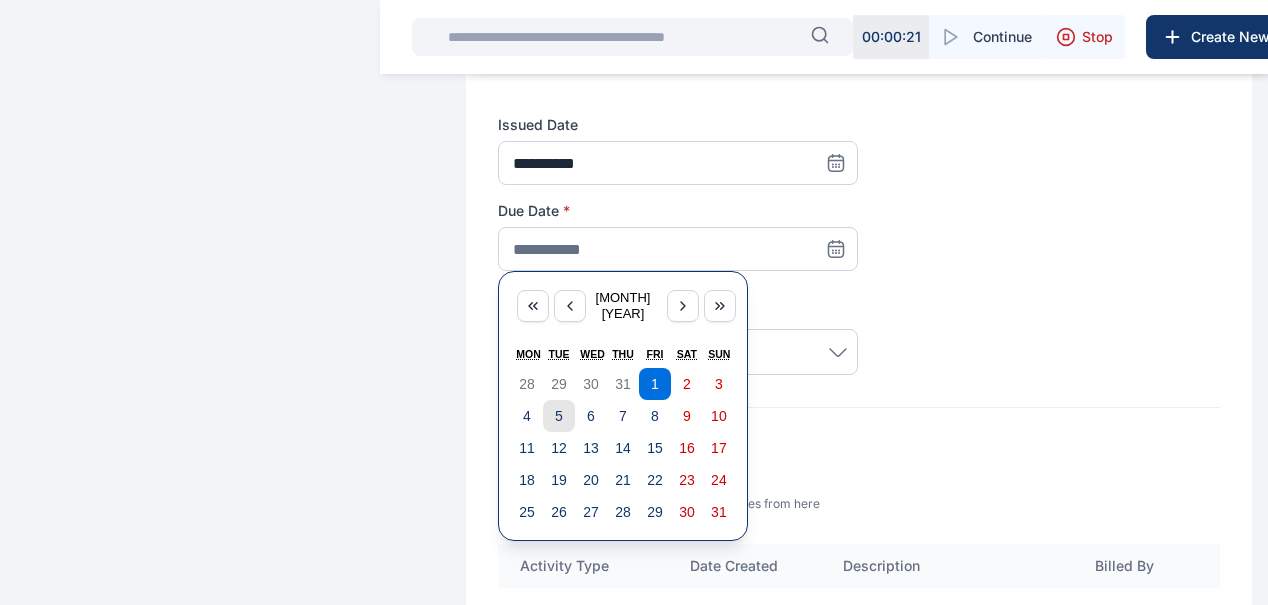 click on "5" at bounding box center (559, 416) 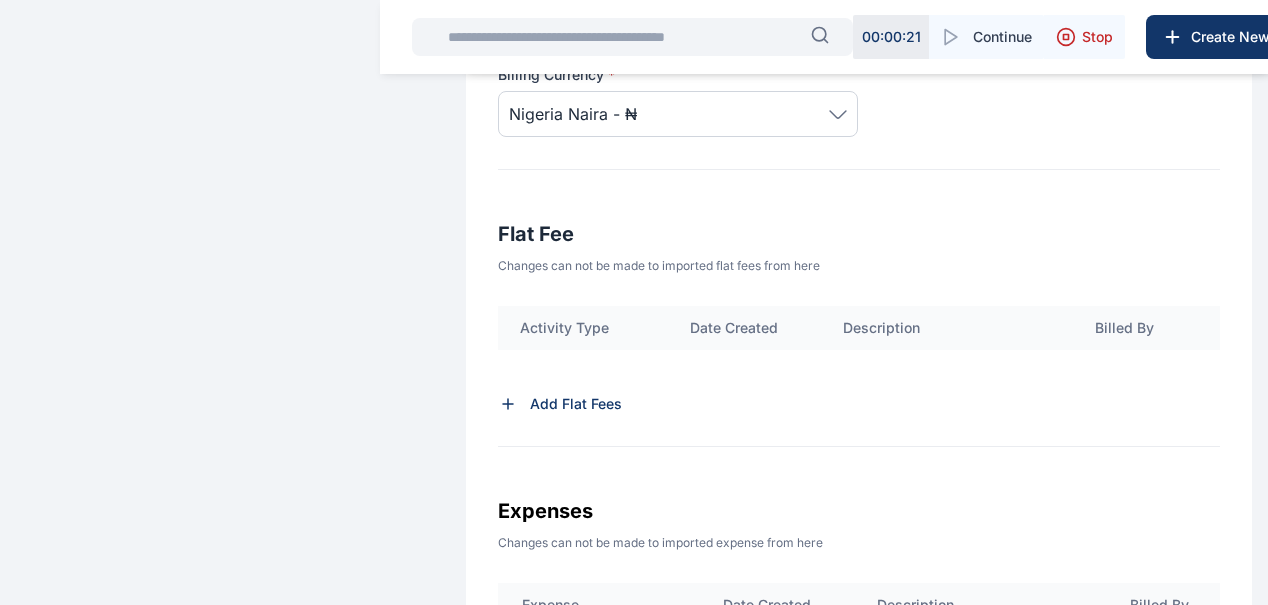 scroll, scrollTop: 634, scrollLeft: 0, axis: vertical 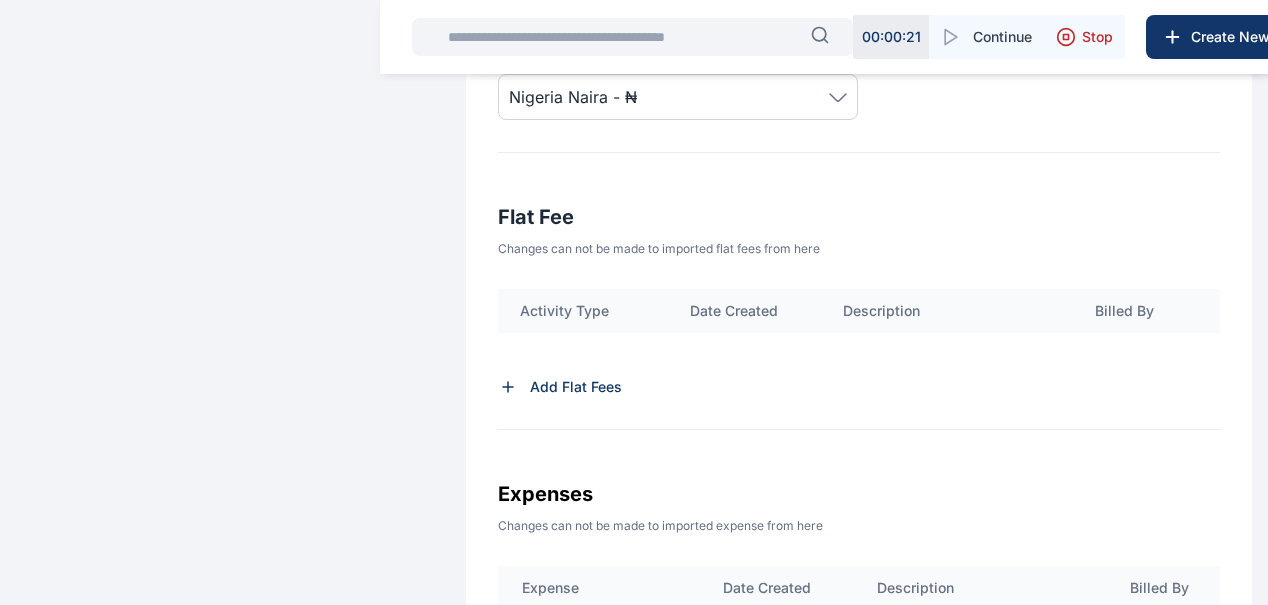 click on "Add Flat Fees" at bounding box center [576, 387] 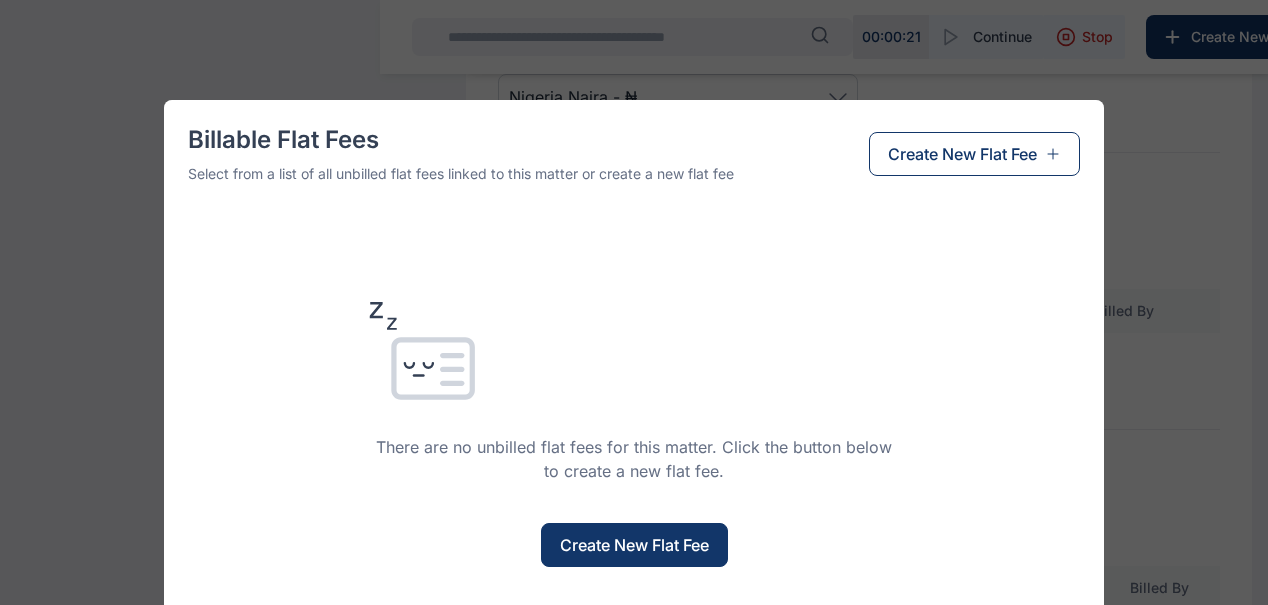 click on "Create New Flat Fee" at bounding box center [634, 545] 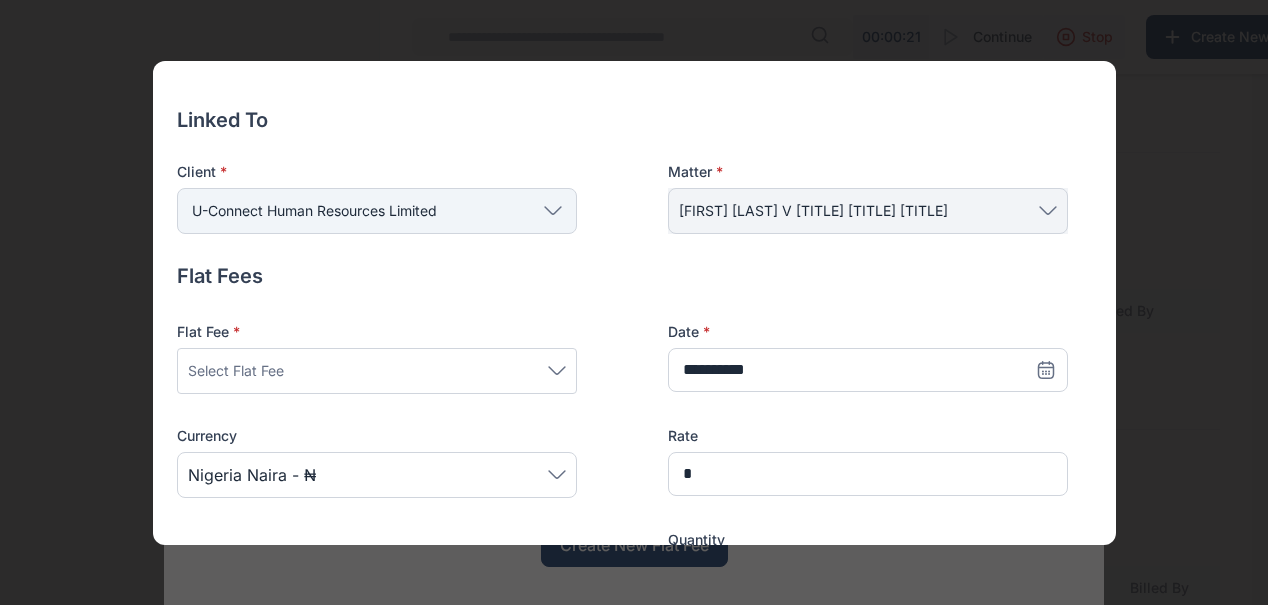 scroll, scrollTop: 62, scrollLeft: 0, axis: vertical 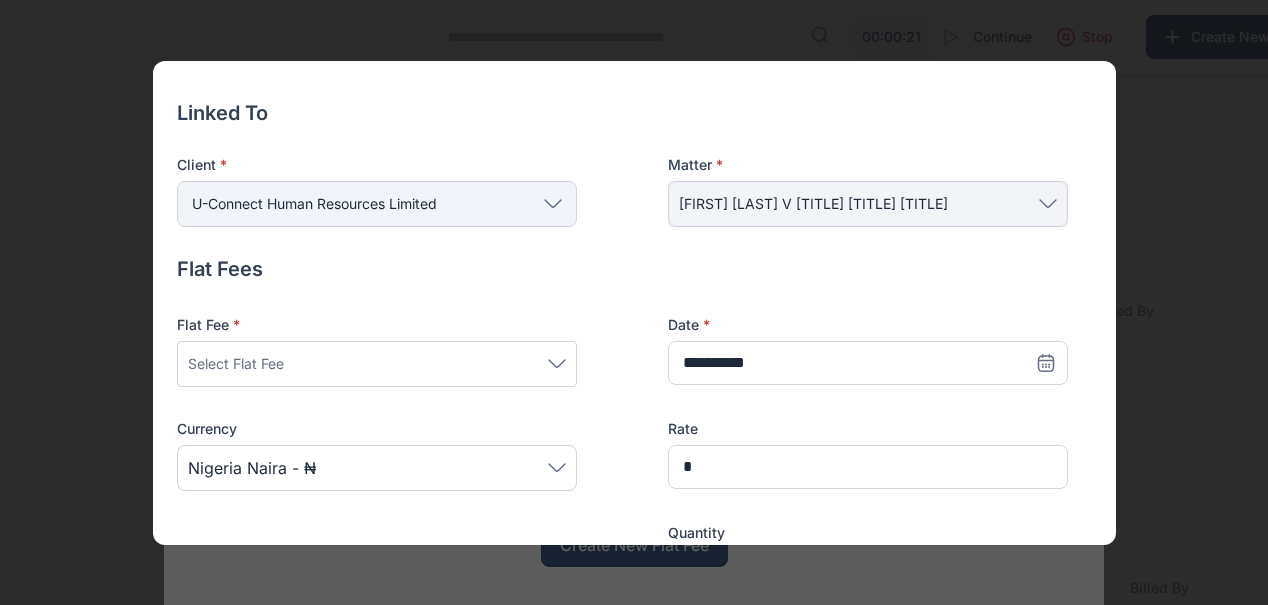 click on "Select Flat Fee" at bounding box center [377, 364] 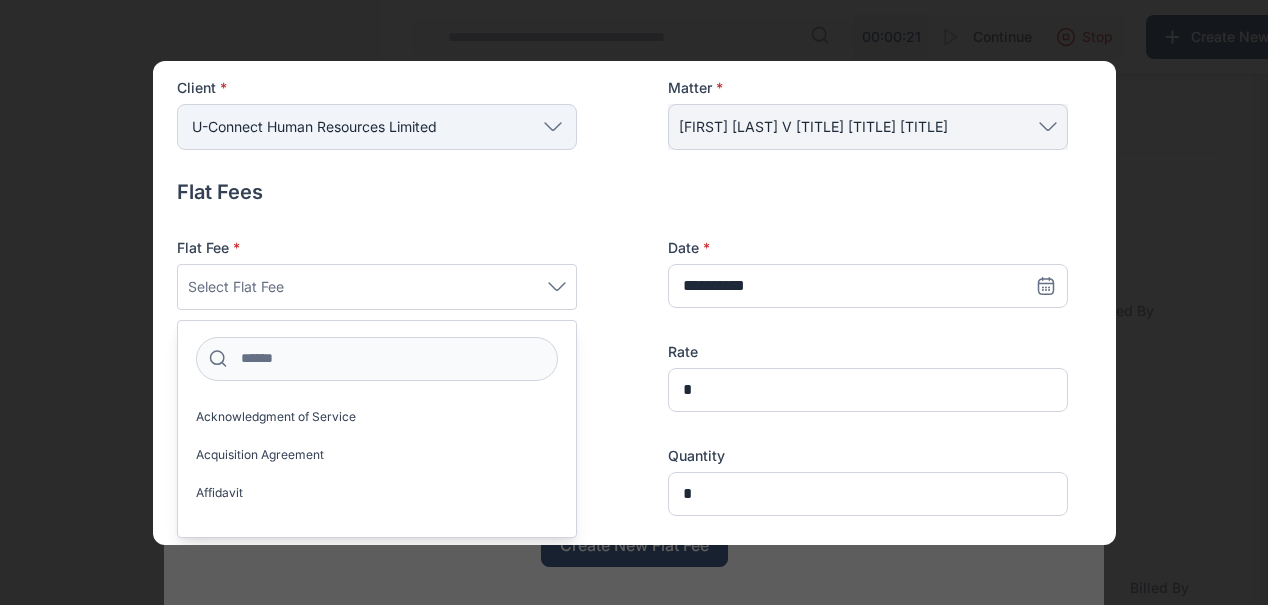 scroll, scrollTop: 140, scrollLeft: 0, axis: vertical 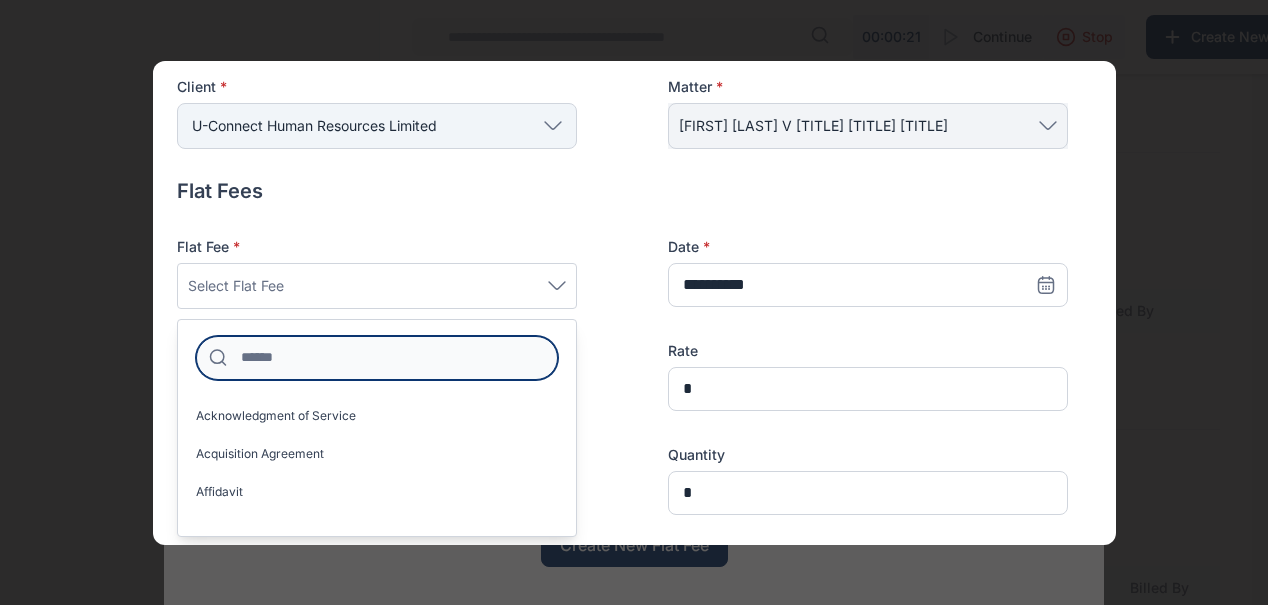 click at bounding box center [377, 358] 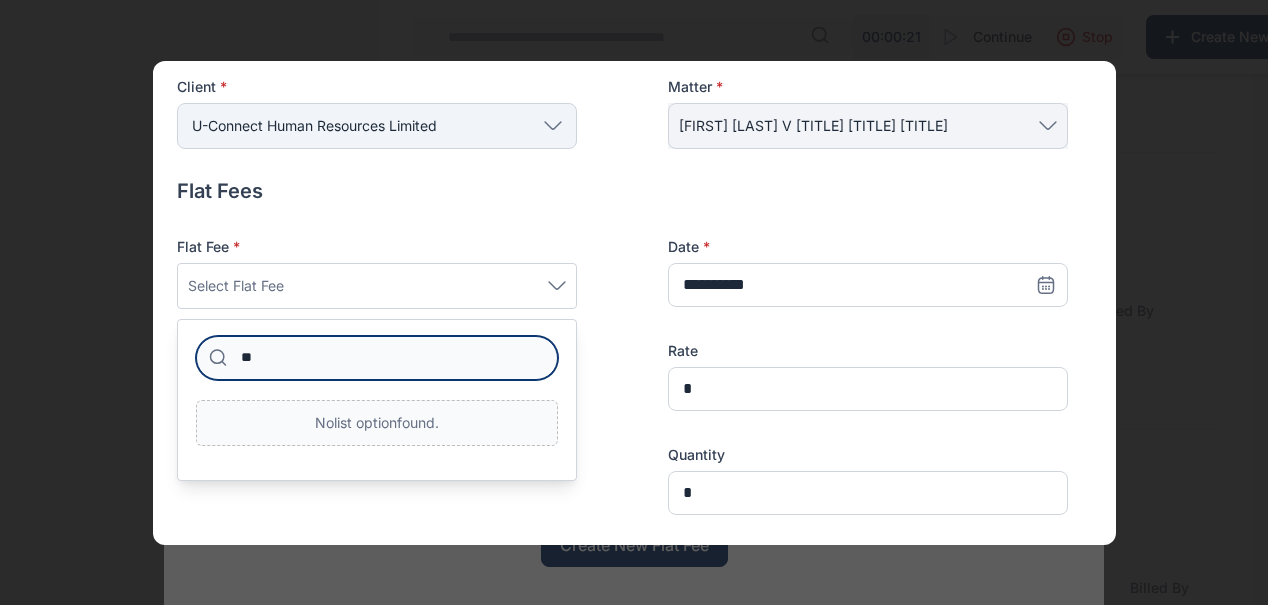 type on "*" 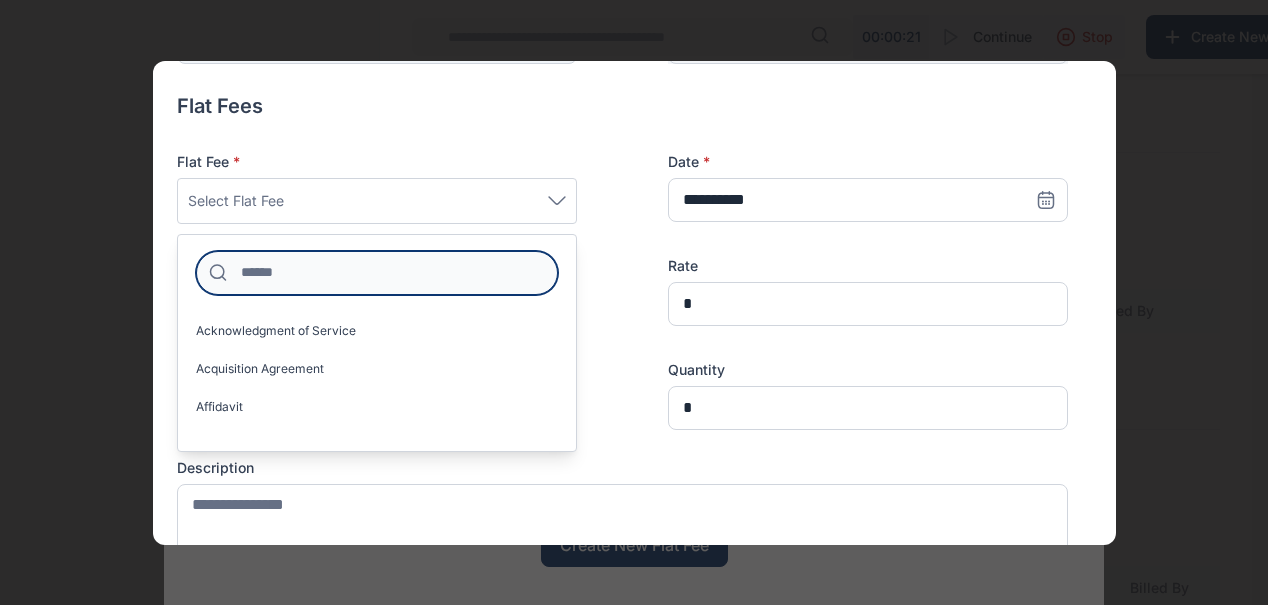 scroll, scrollTop: 226, scrollLeft: 0, axis: vertical 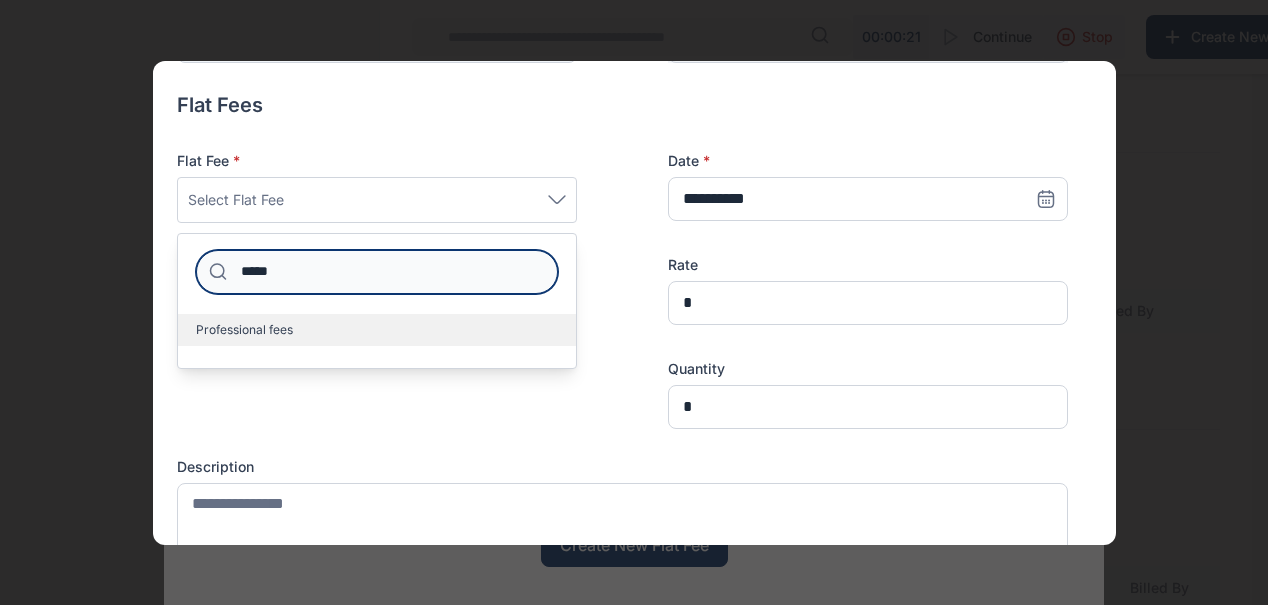 type on "*****" 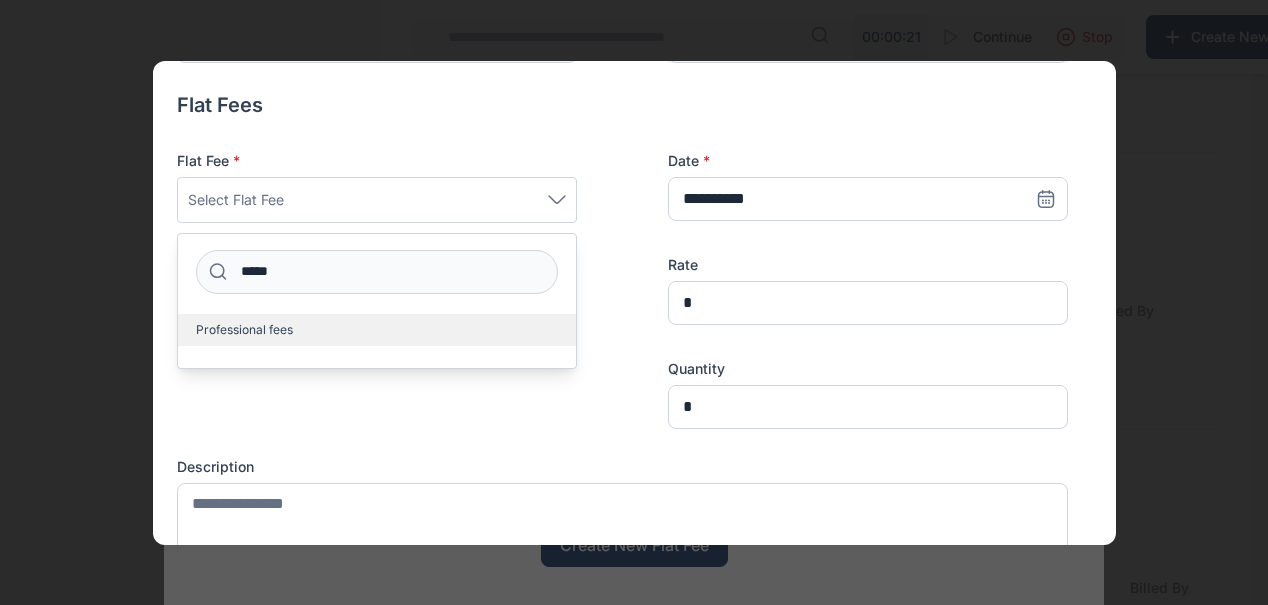 click on "Professional fees" at bounding box center (244, 330) 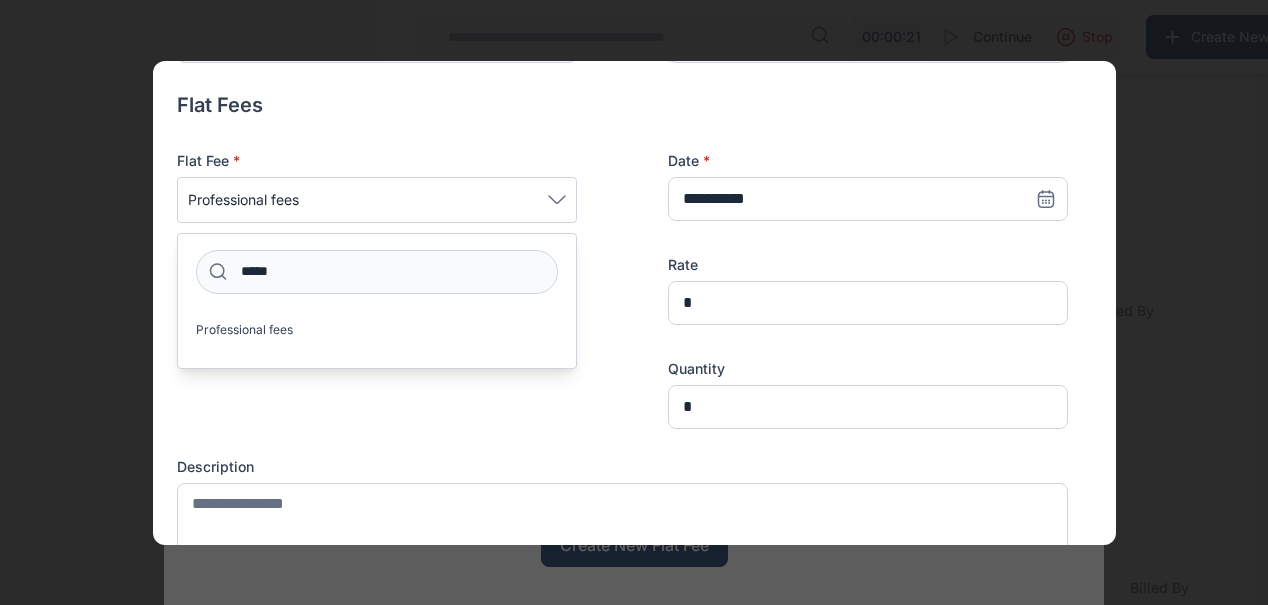 click on "**********" at bounding box center (622, 334) 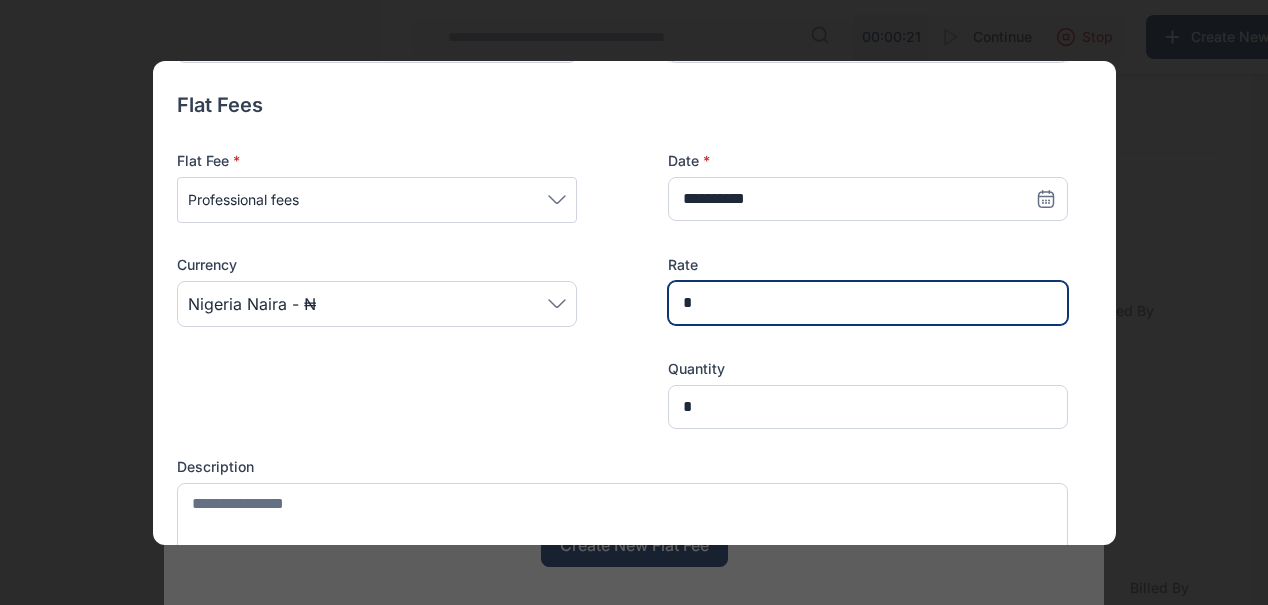 click on "*" at bounding box center (868, 303) 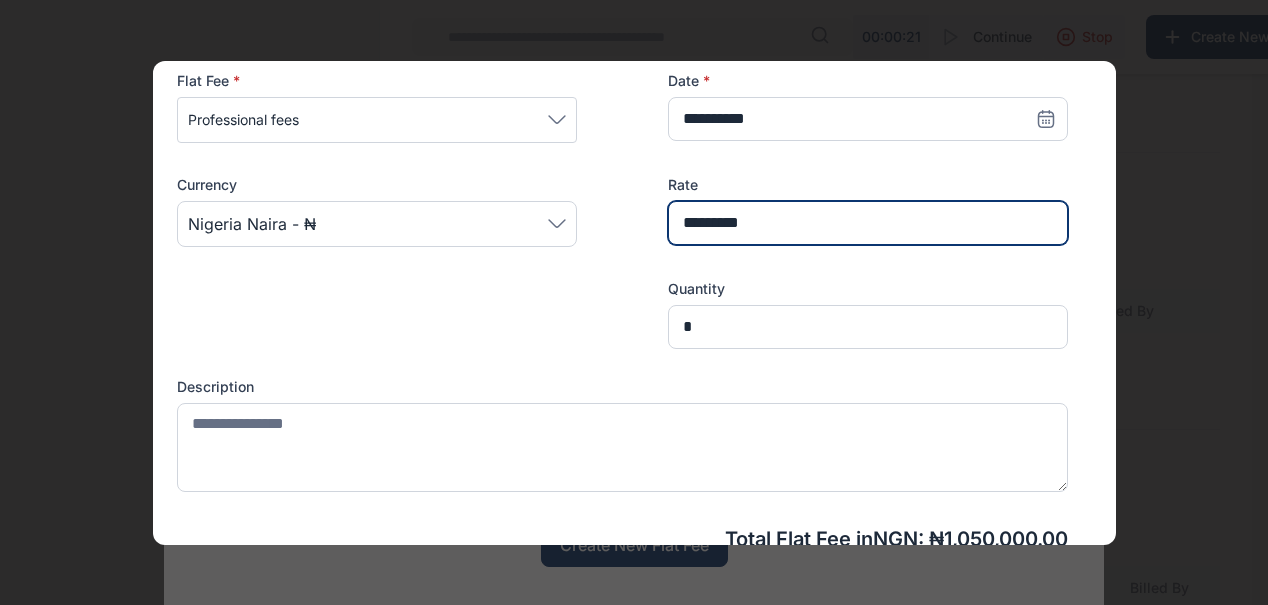 scroll, scrollTop: 362, scrollLeft: 0, axis: vertical 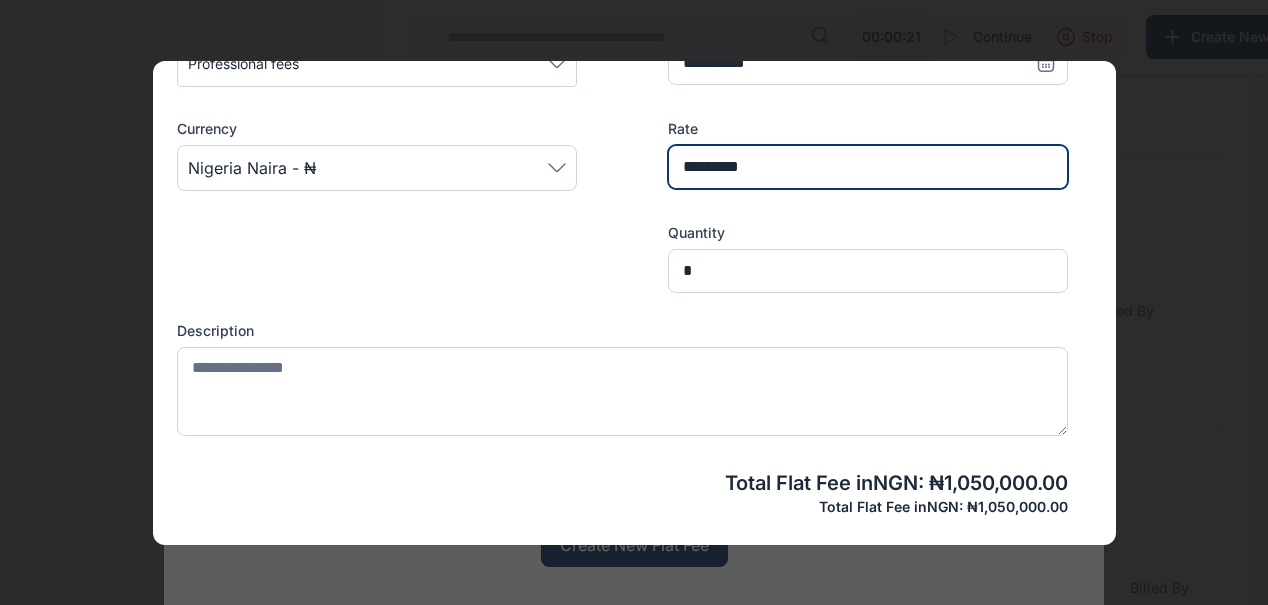 type on "*********" 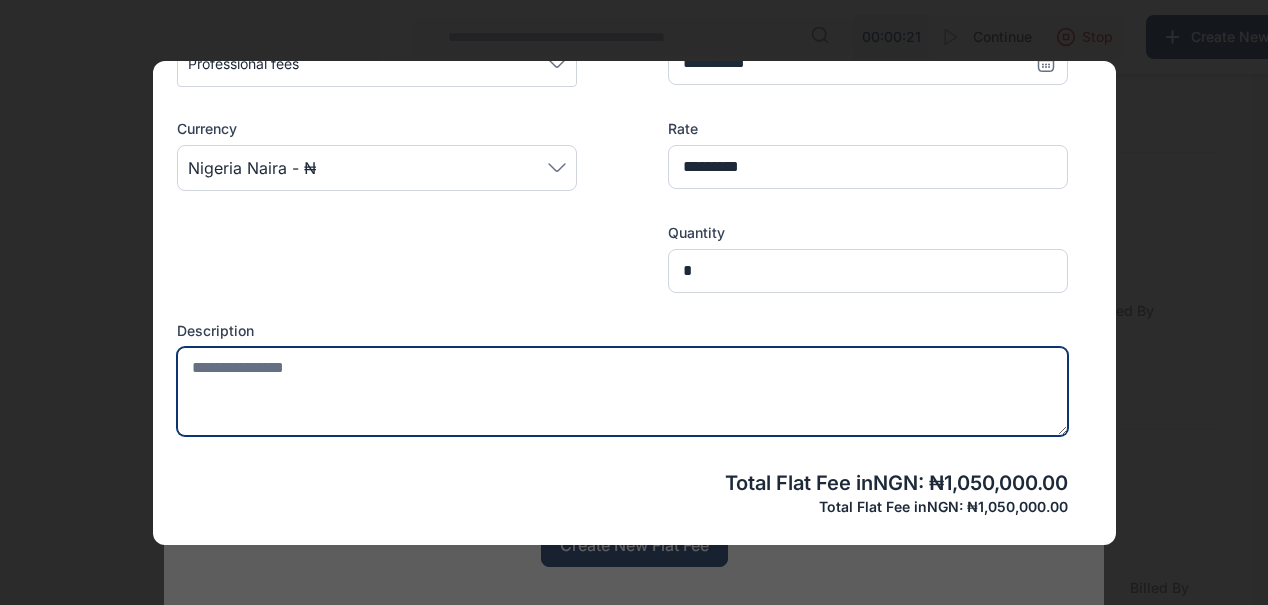 click at bounding box center (622, 391) 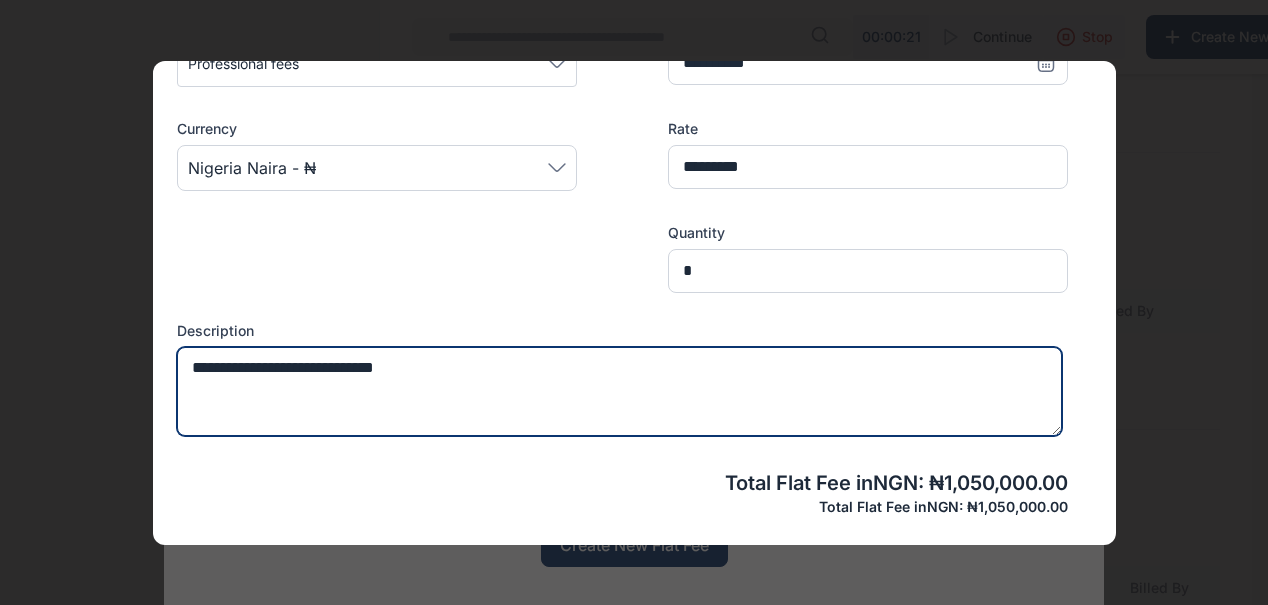 type on "**********" 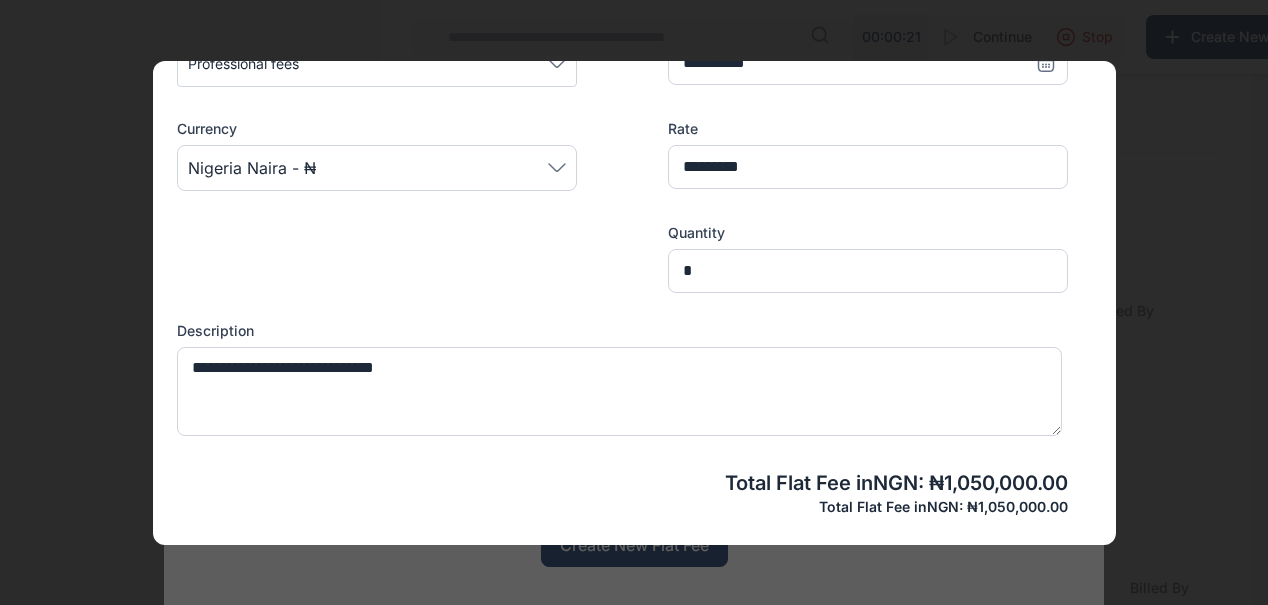 click at bounding box center (377, 258) 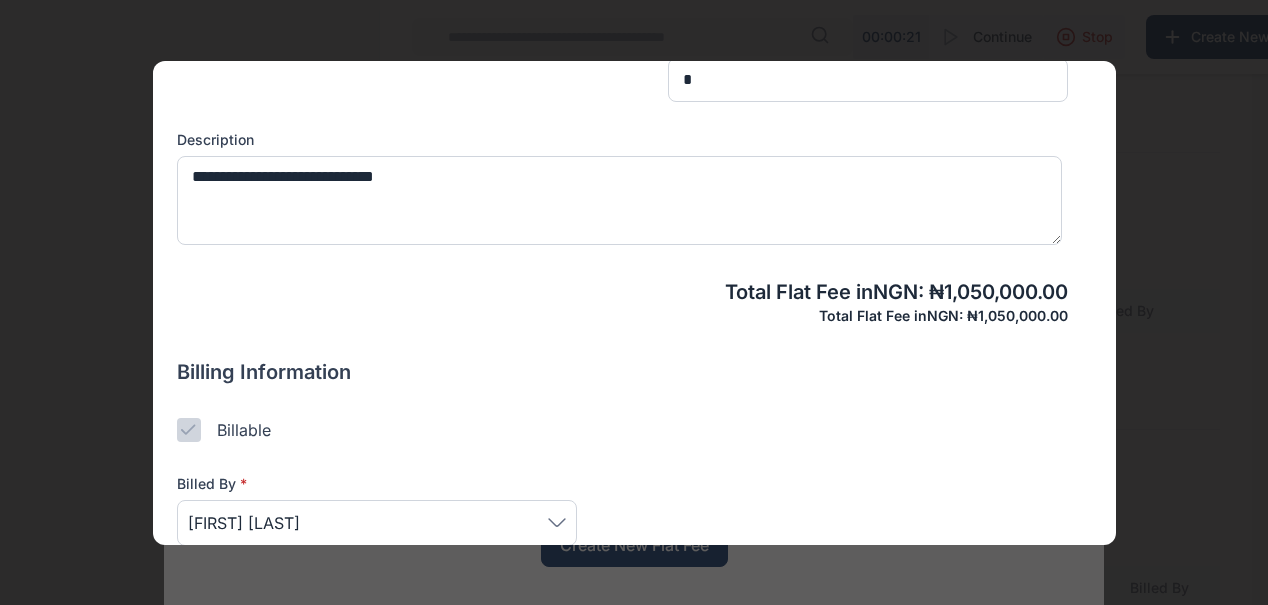 scroll, scrollTop: 675, scrollLeft: 0, axis: vertical 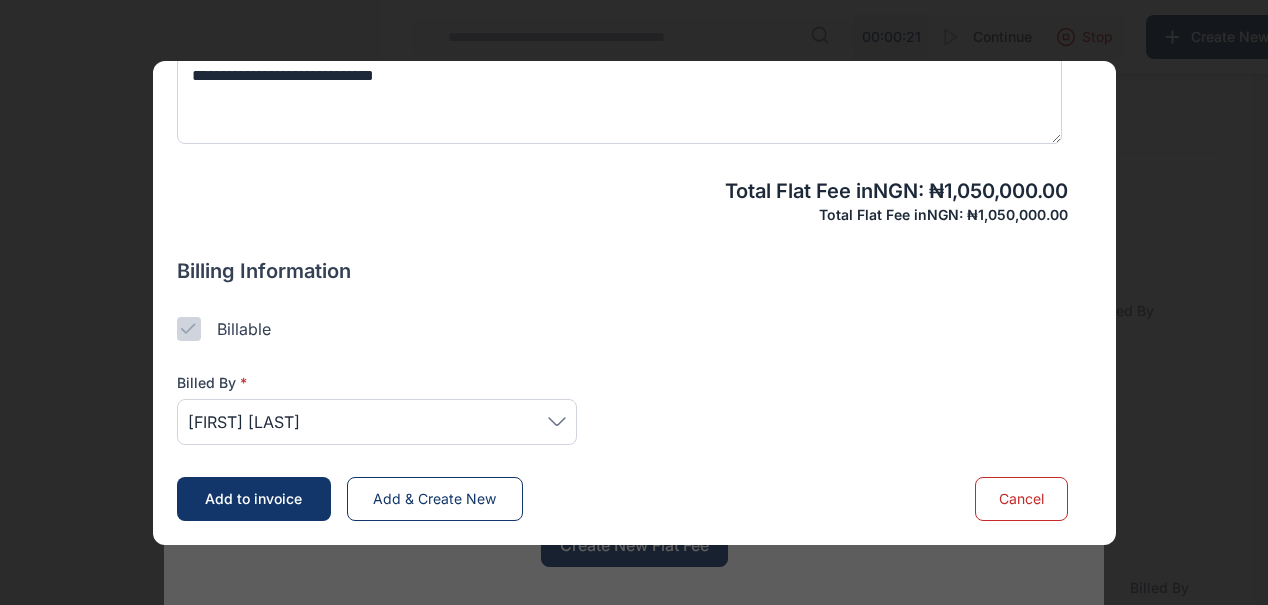 click on "[FIRST] [LAST]" at bounding box center [377, 422] 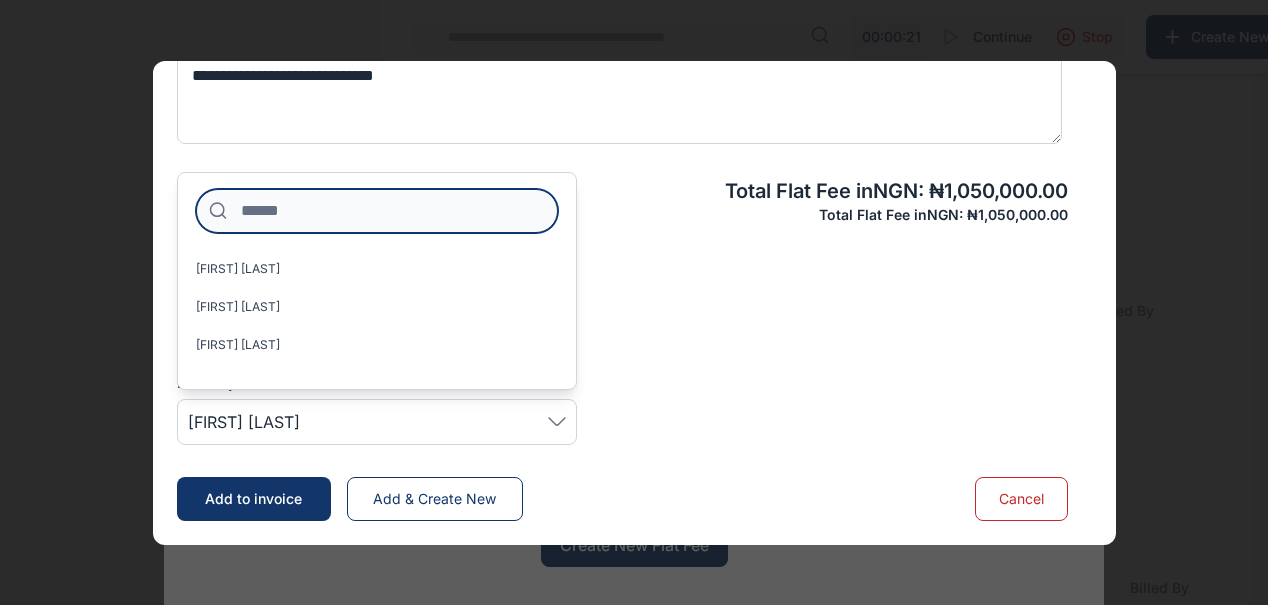 click at bounding box center (377, 211) 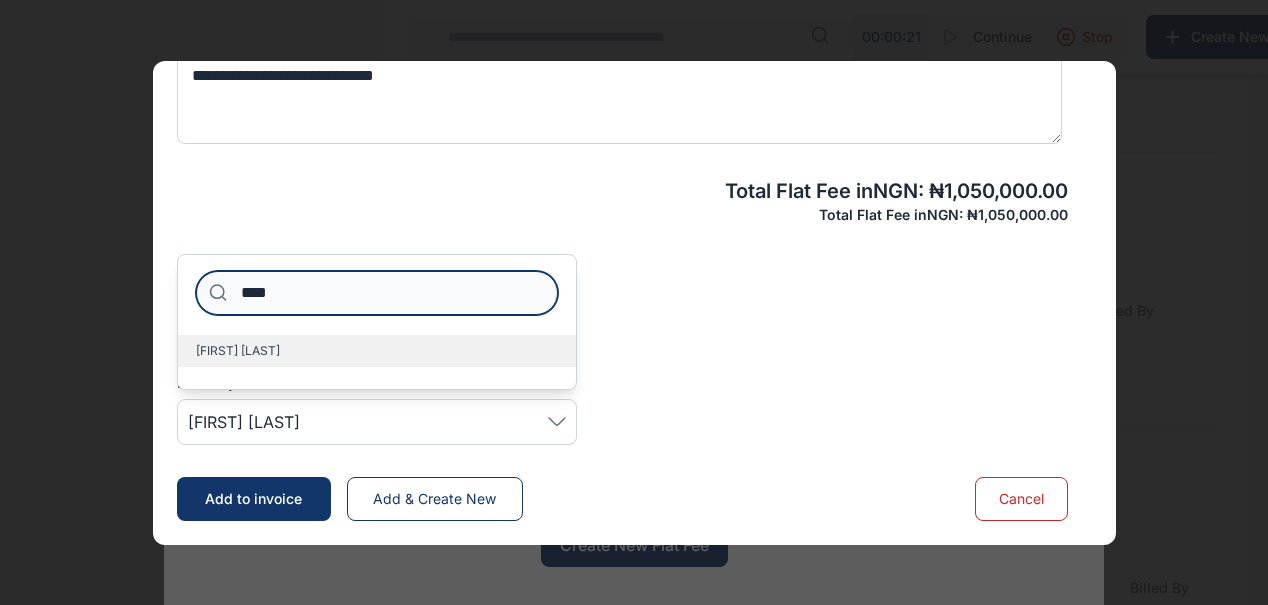 type on "****" 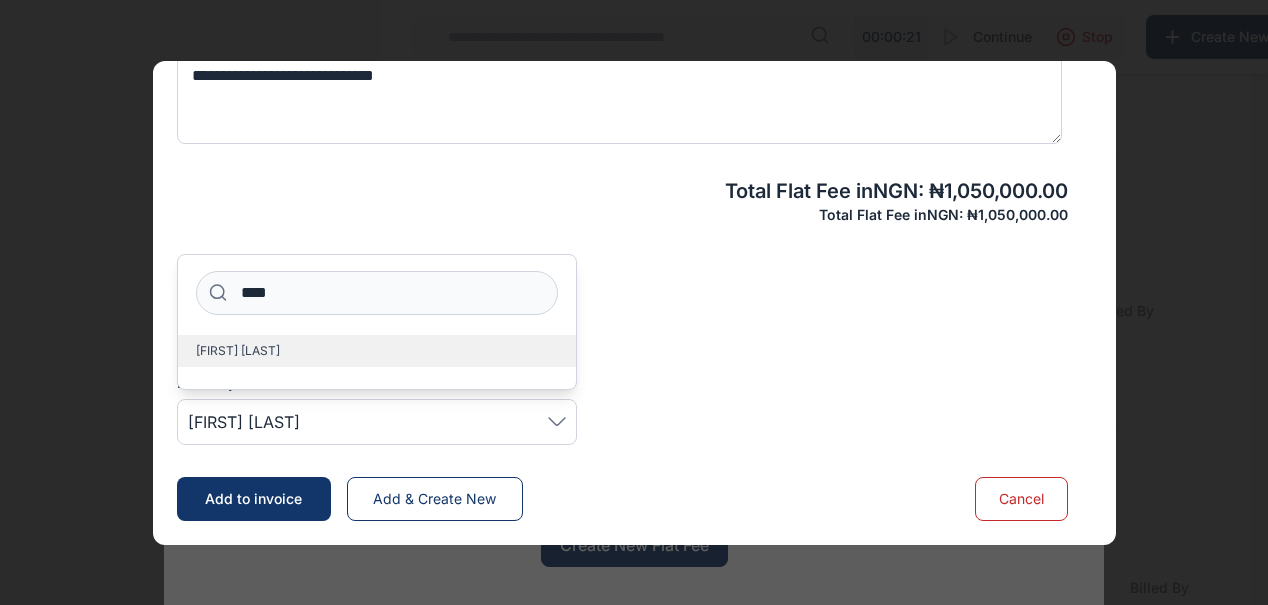 click on "[FIRST] [LAST] [LAST]" at bounding box center [377, 351] 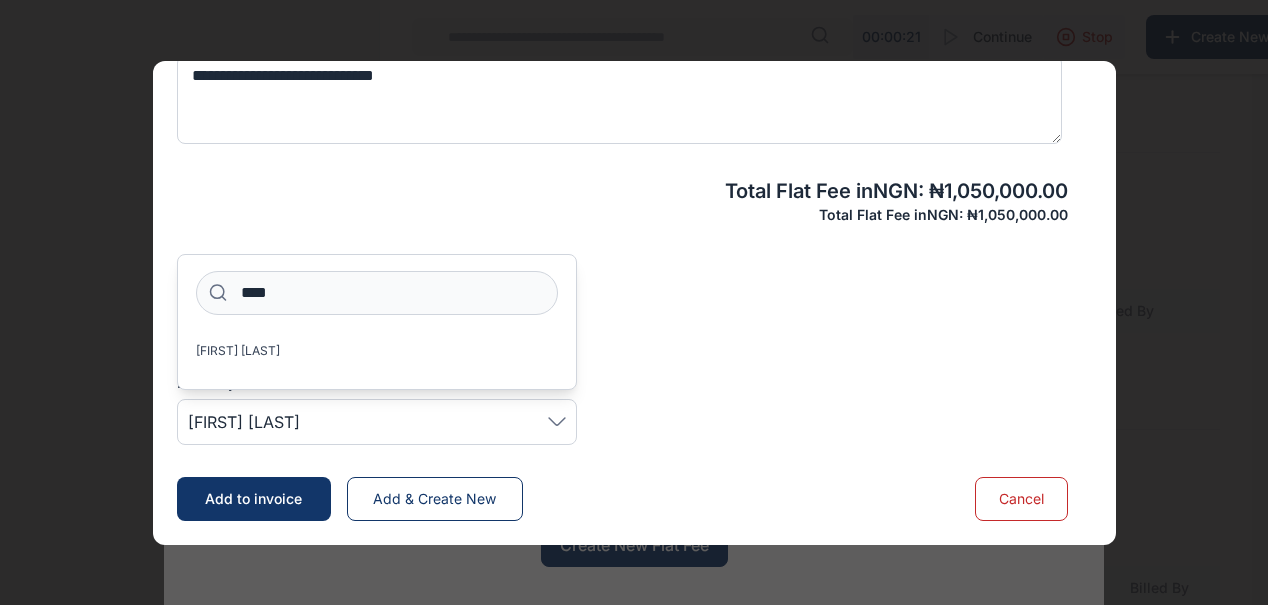 click on "Billed By   * Nwaokocha Bestman Chidiebere **** Nwaokocha Bestman Chidiebere" at bounding box center (622, 393) 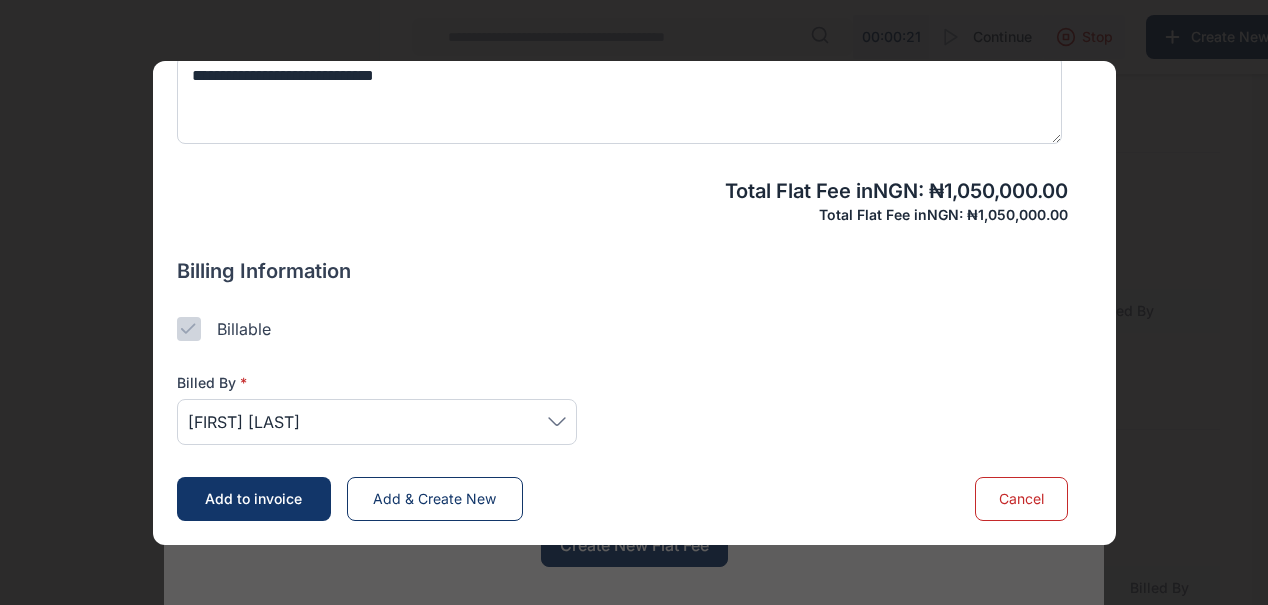 click on "Add to invoice" at bounding box center [253, 498] 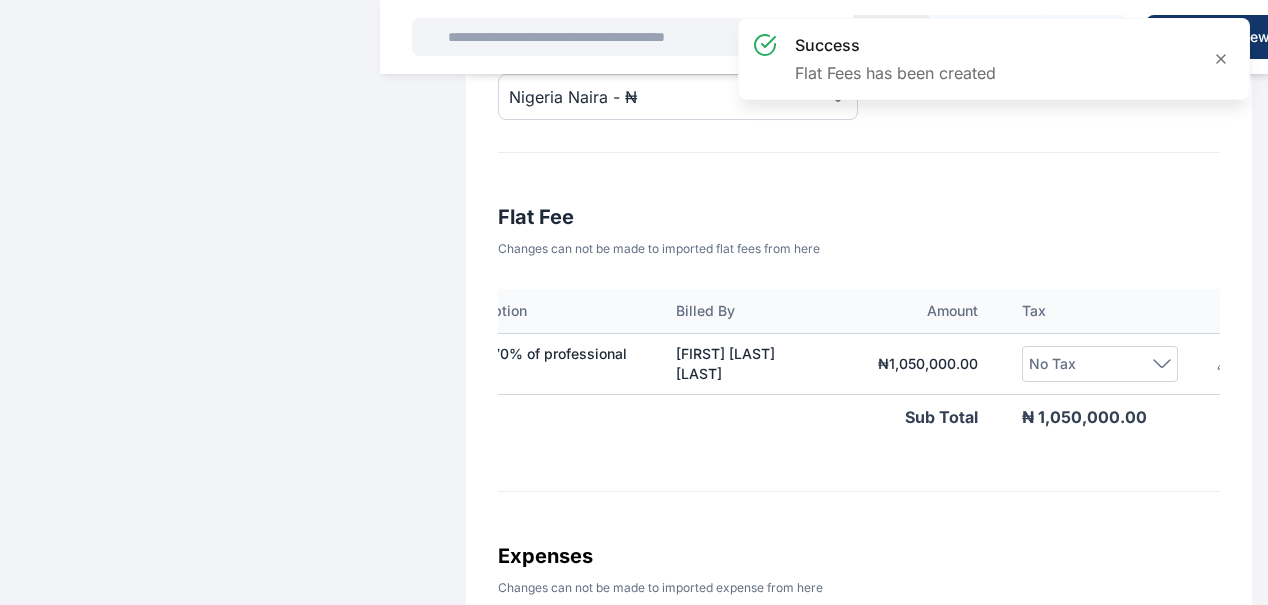 scroll, scrollTop: 0, scrollLeft: 422, axis: horizontal 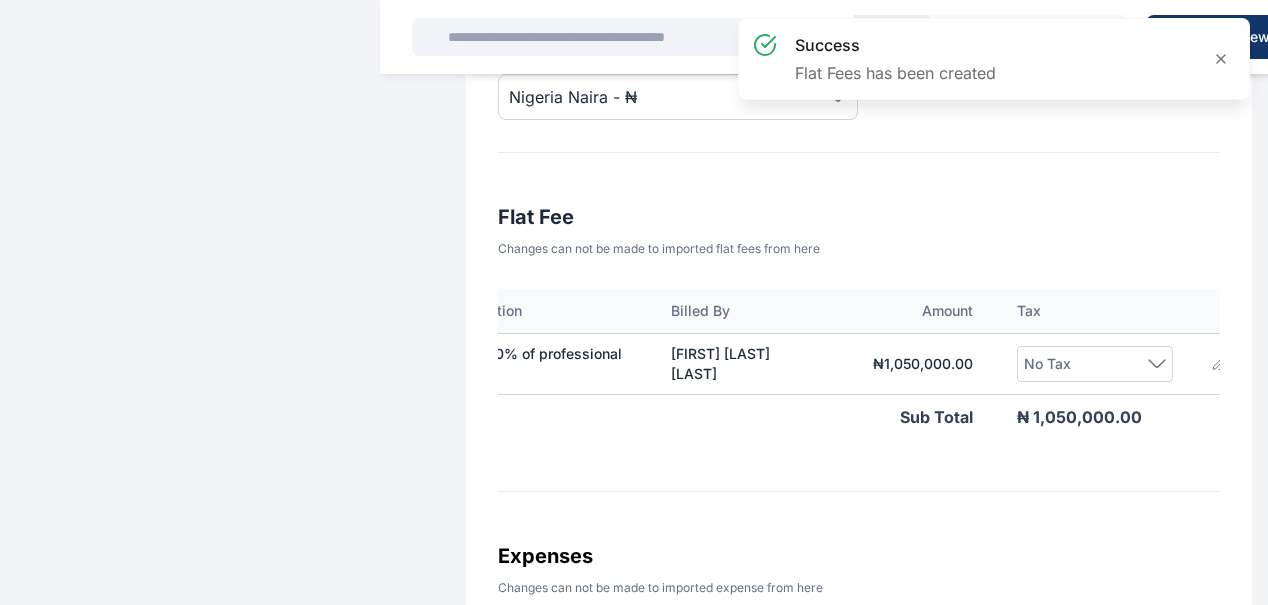 click 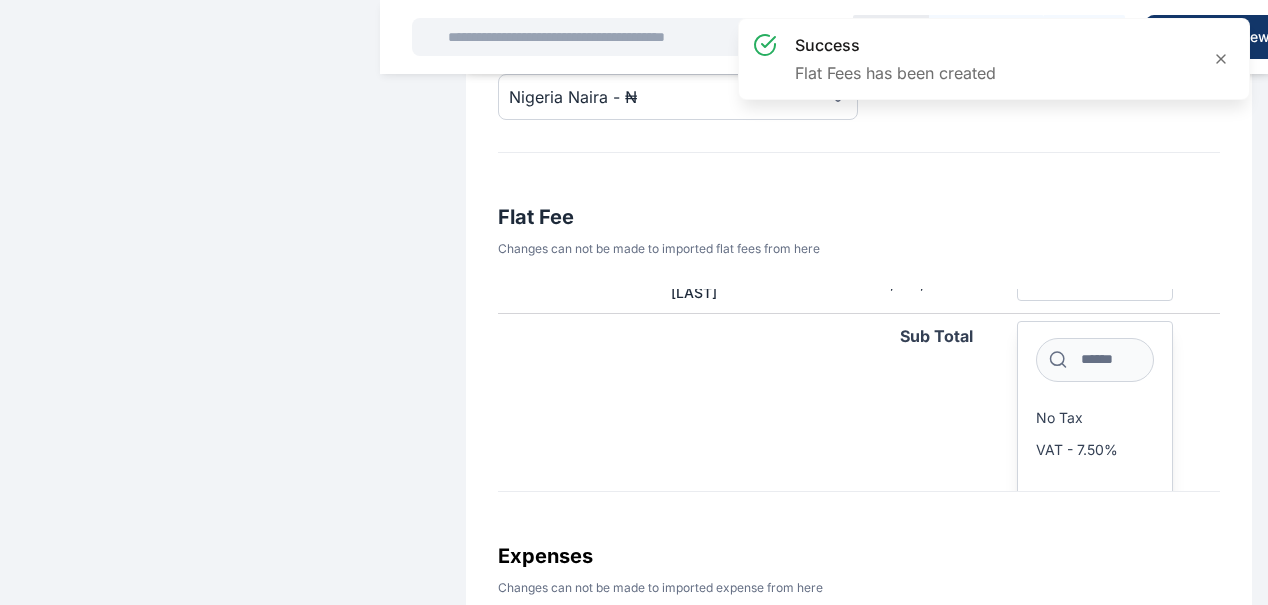 scroll, scrollTop: 84, scrollLeft: 422, axis: both 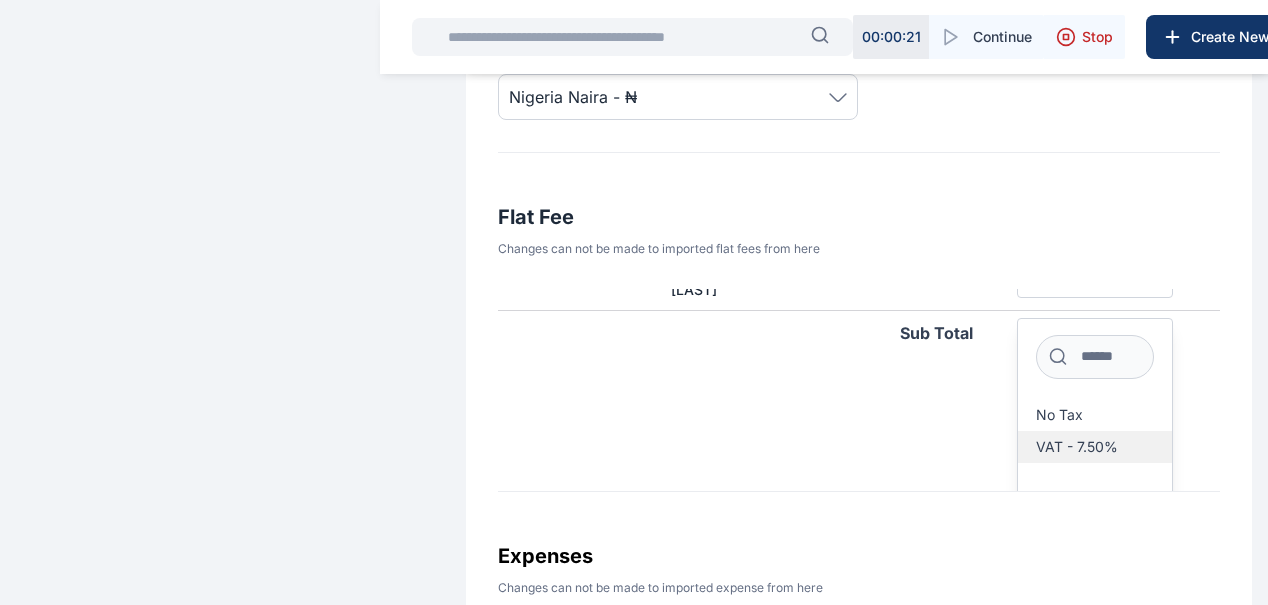 click on "VAT - 7.50%" at bounding box center [1077, 447] 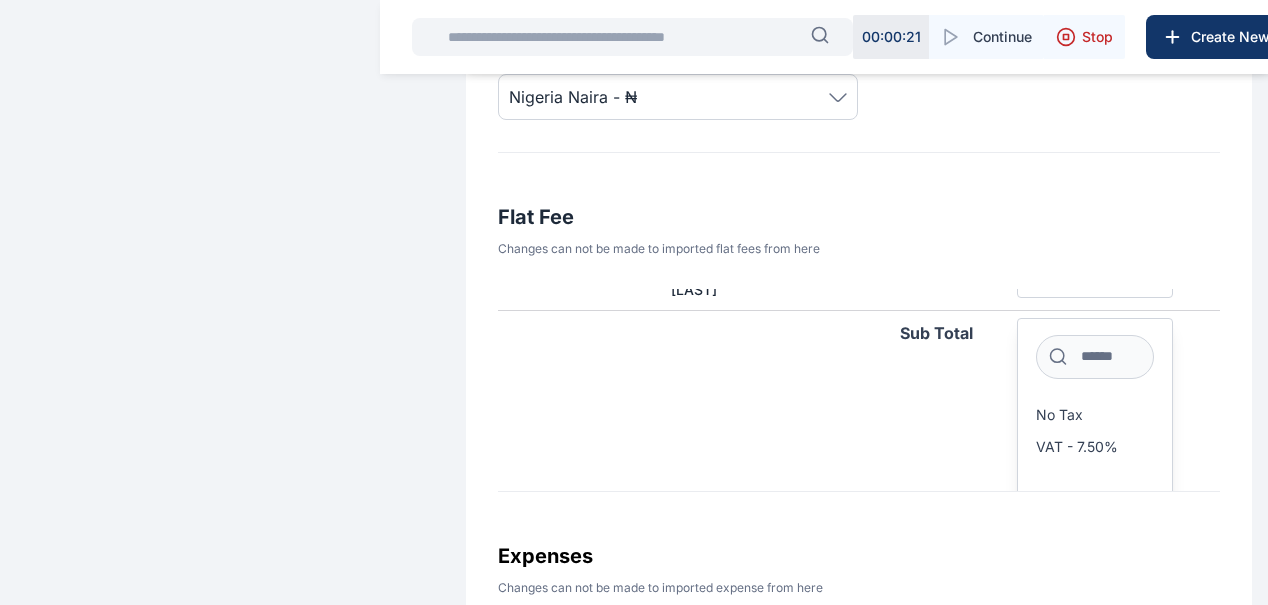 click on "Activity Type Date Created Description Billed By Amount Tax   Professional fees 01/08/2025 Being 70% of professional fees Bestman Chidiebere Nwaokocha ₦ 1,050,000.00   VAT - 7.50% No Tax VAT - 7.50% Add Tax Sub Total ₦   1,050,000.00 Add Flat Fees" at bounding box center [859, 390] 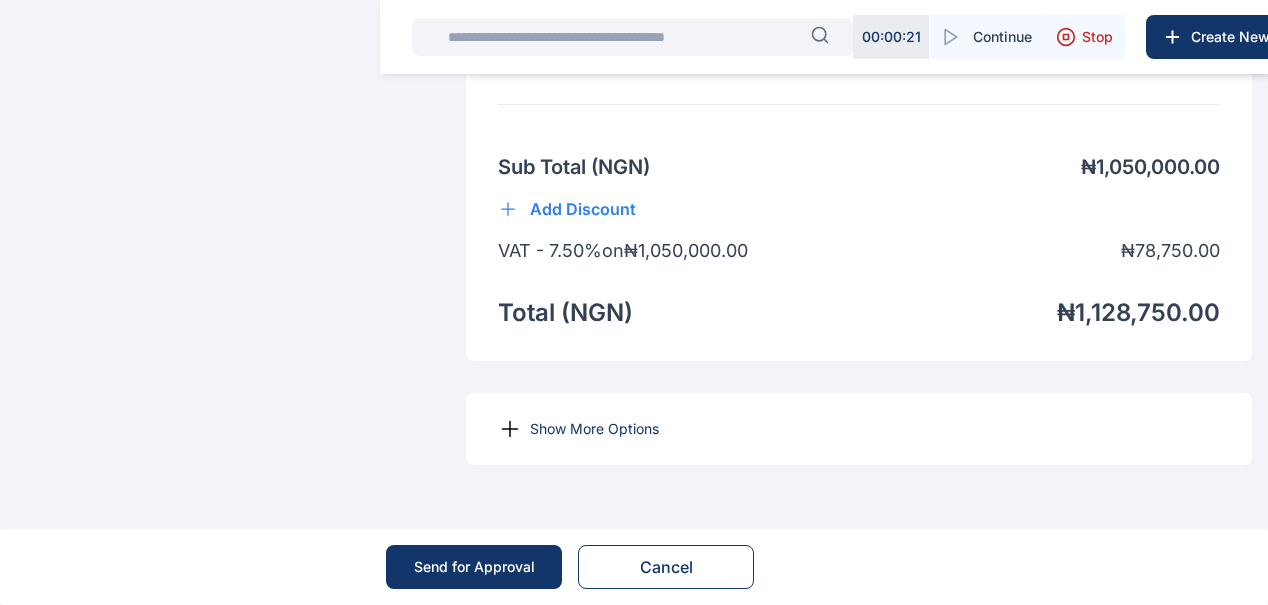 scroll, scrollTop: 1664, scrollLeft: 0, axis: vertical 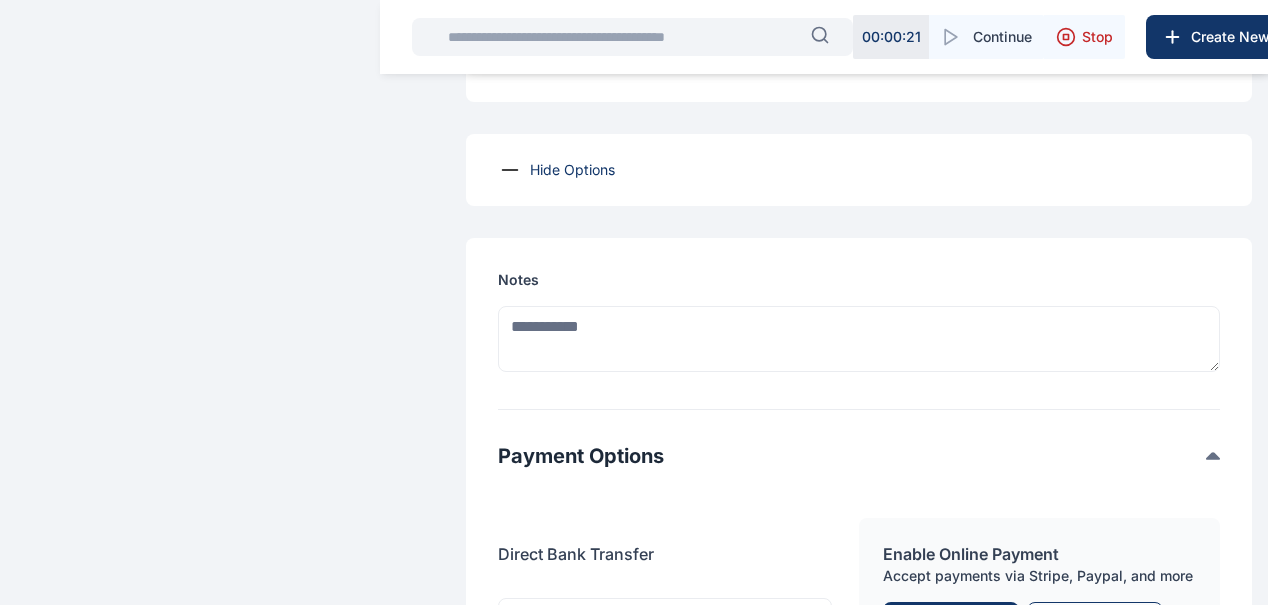 click on "Hide Options" at bounding box center [859, 170] 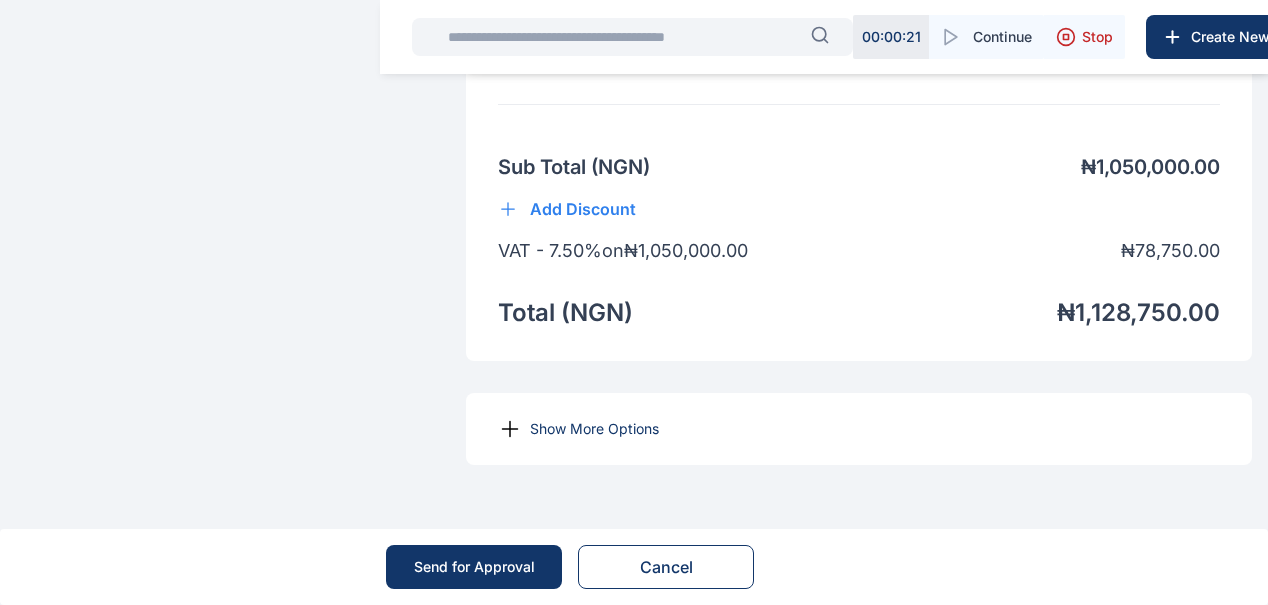 click on "Show More Options" at bounding box center (594, 429) 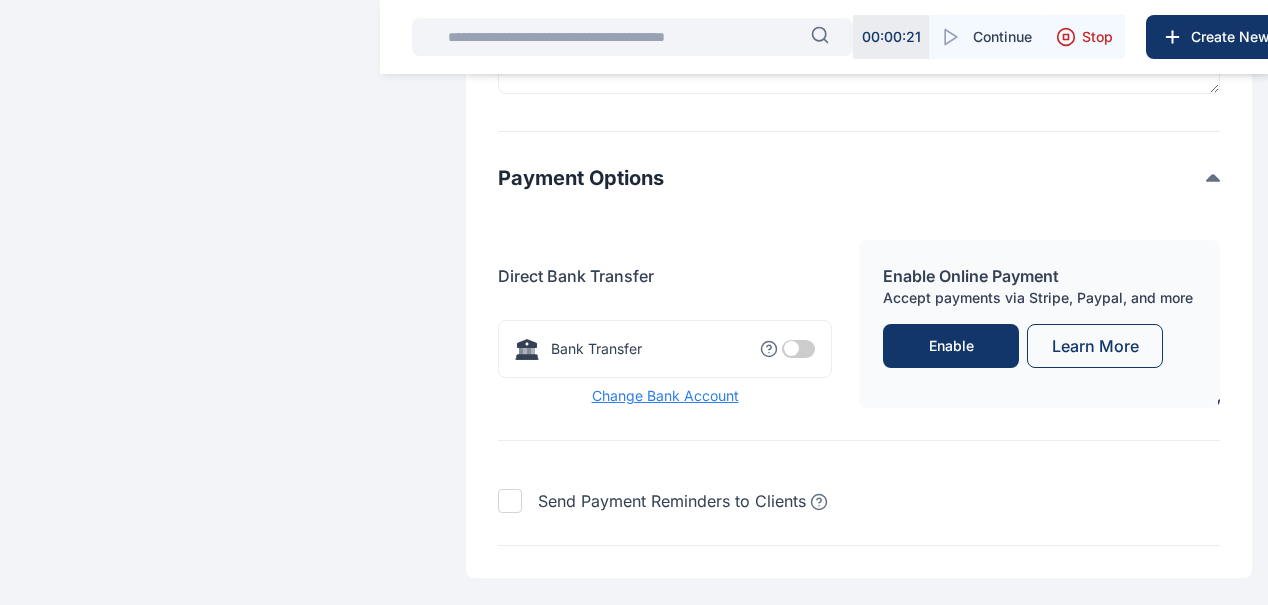 scroll, scrollTop: 2138, scrollLeft: 0, axis: vertical 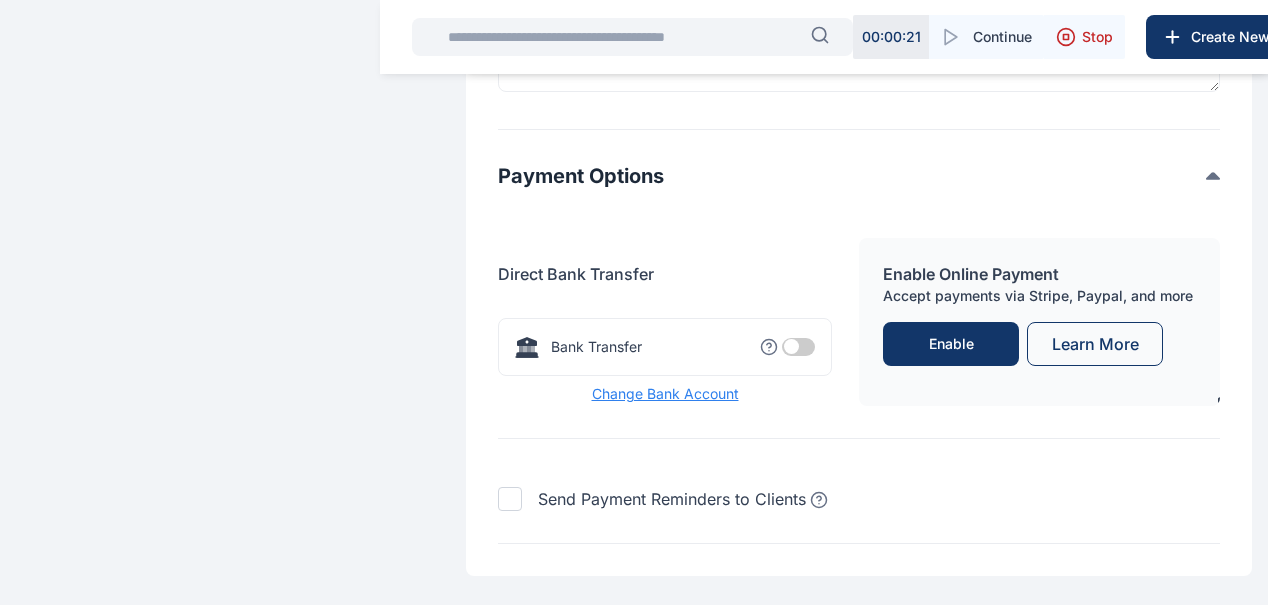 click at bounding box center (798, 347) 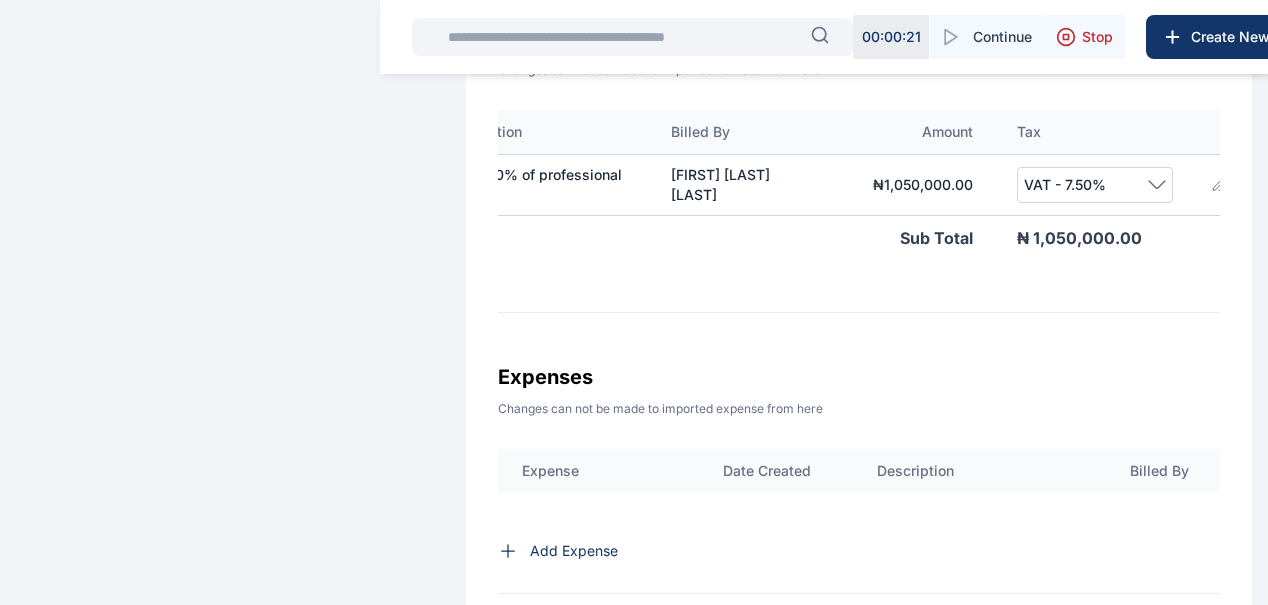 scroll, scrollTop: 814, scrollLeft: 0, axis: vertical 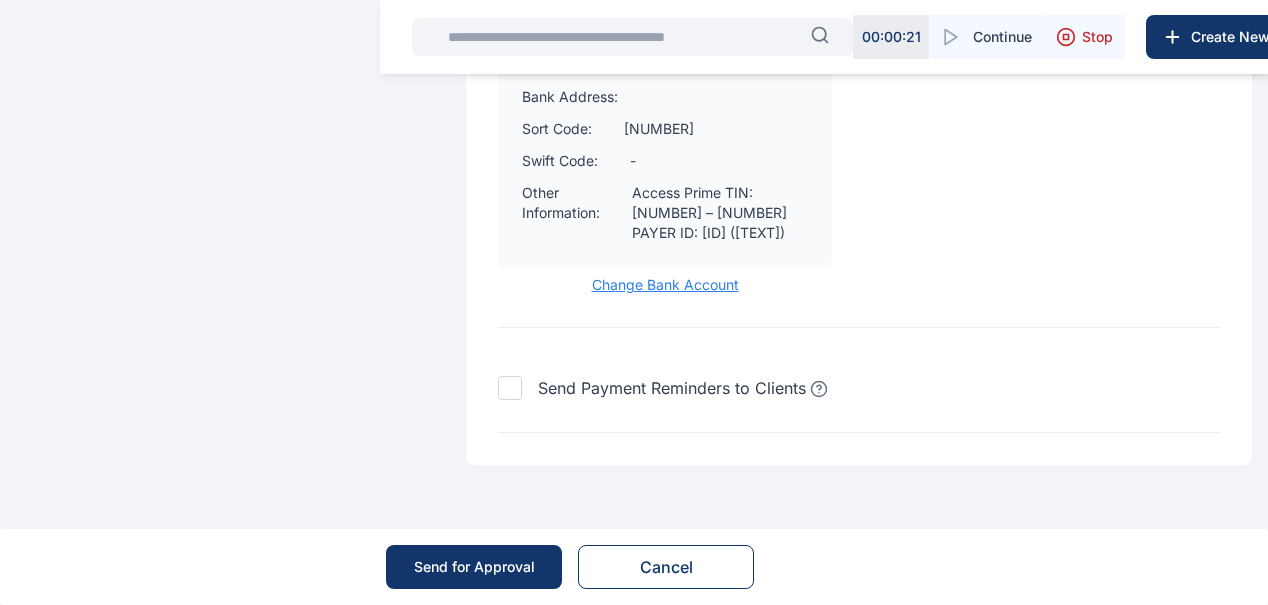 click on "Send for Approval" at bounding box center (474, 567) 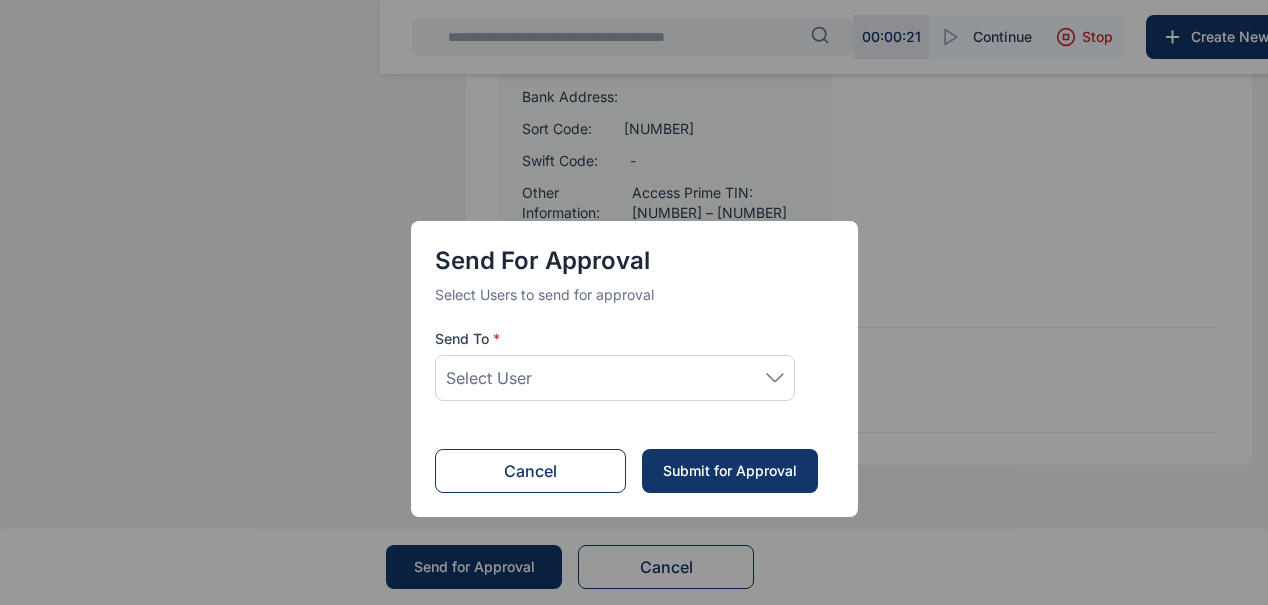 click 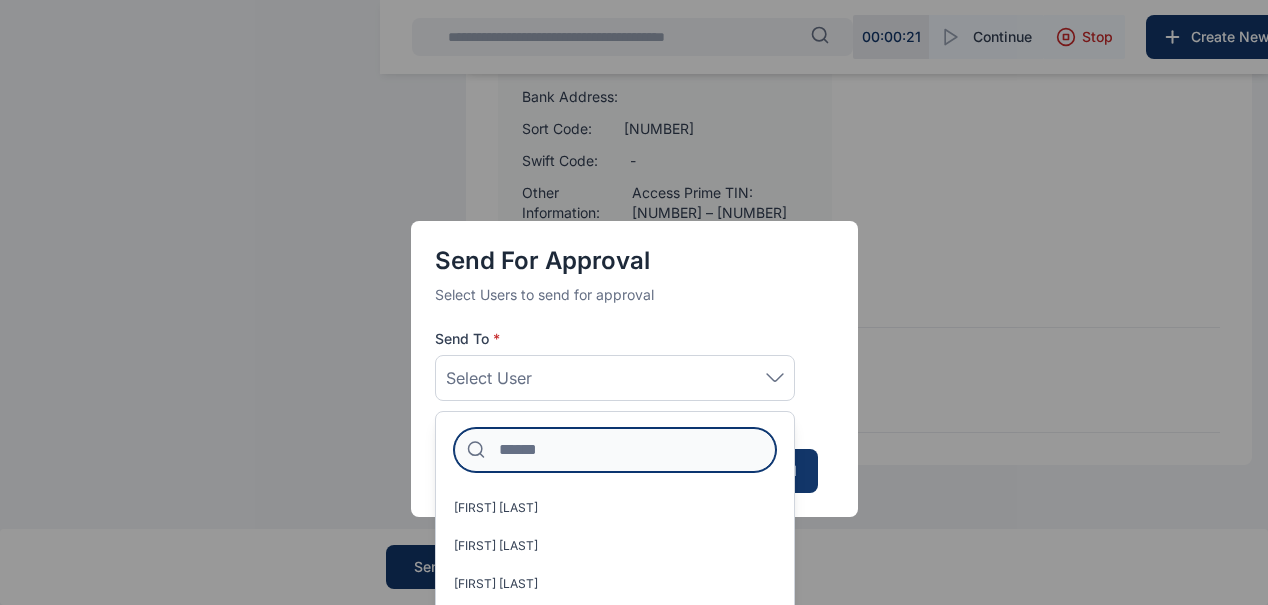 click at bounding box center (615, 450) 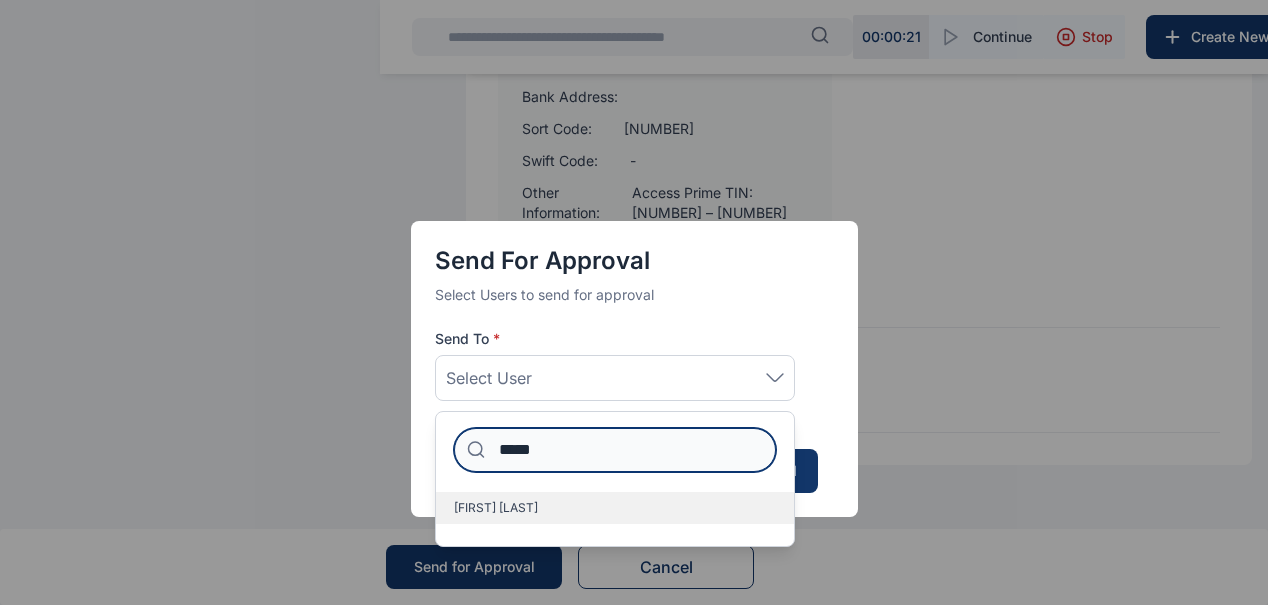 type on "*****" 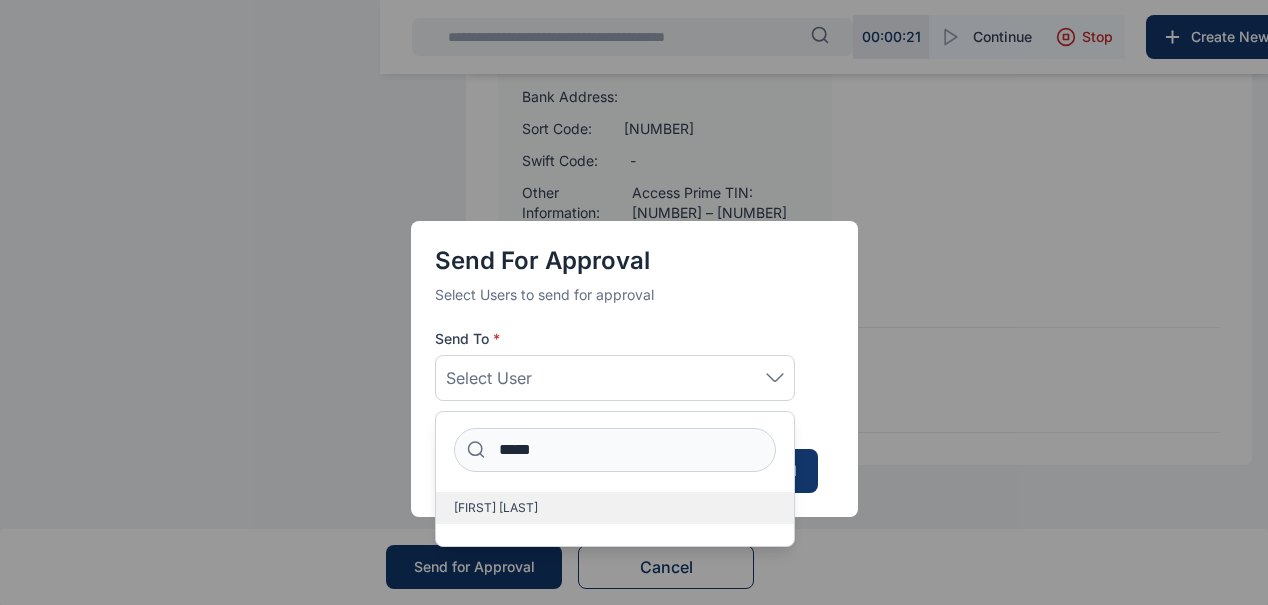 click on "[FIRST] [LAST]" at bounding box center (496, 508) 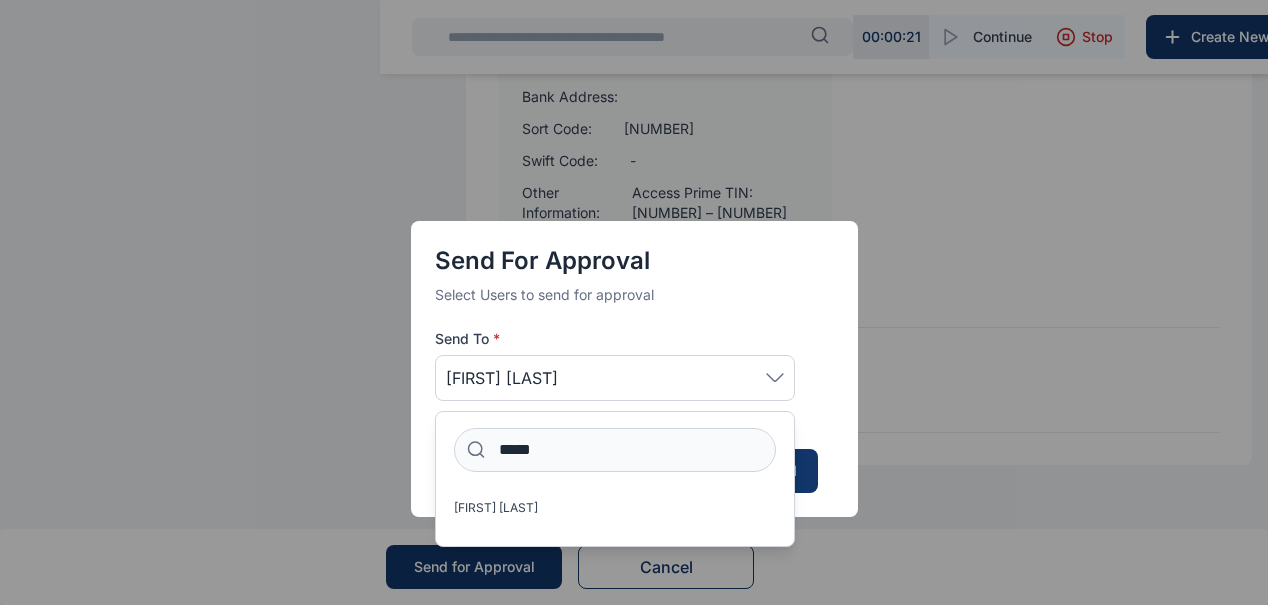 click on "Send for Approval Select Users to send for approval Send To   * Idigbe Elizabeth ***** Idigbe Elizabeth Cancel Submit for Approval" at bounding box center [634, 302] 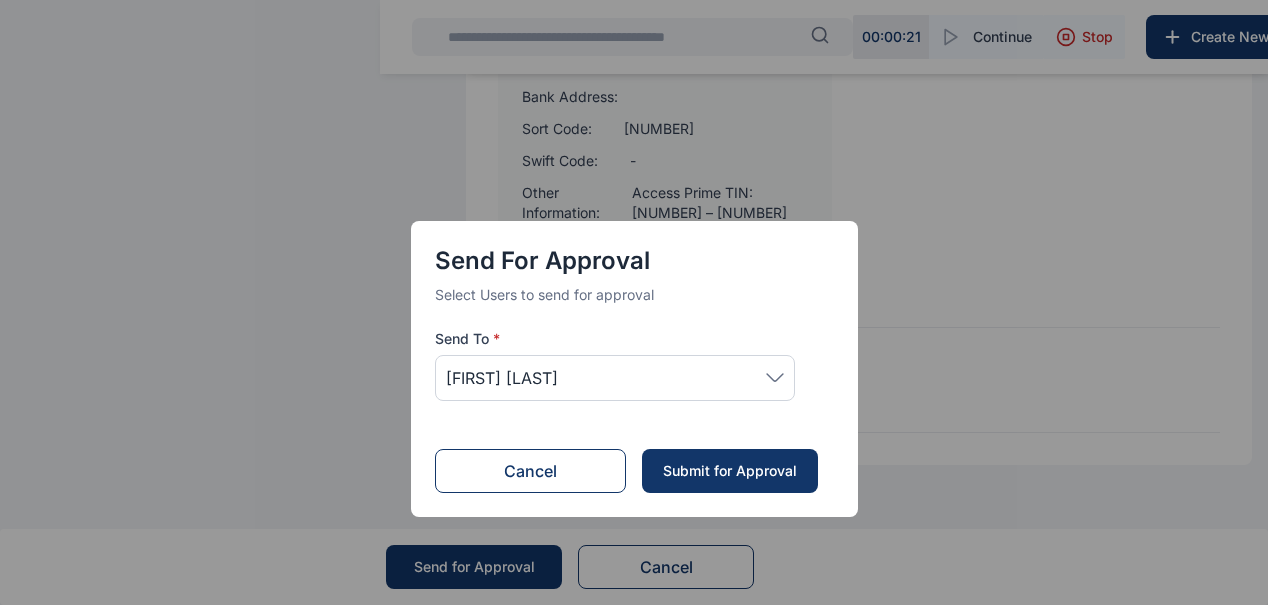 click on "Submit for Approval" at bounding box center [730, 471] 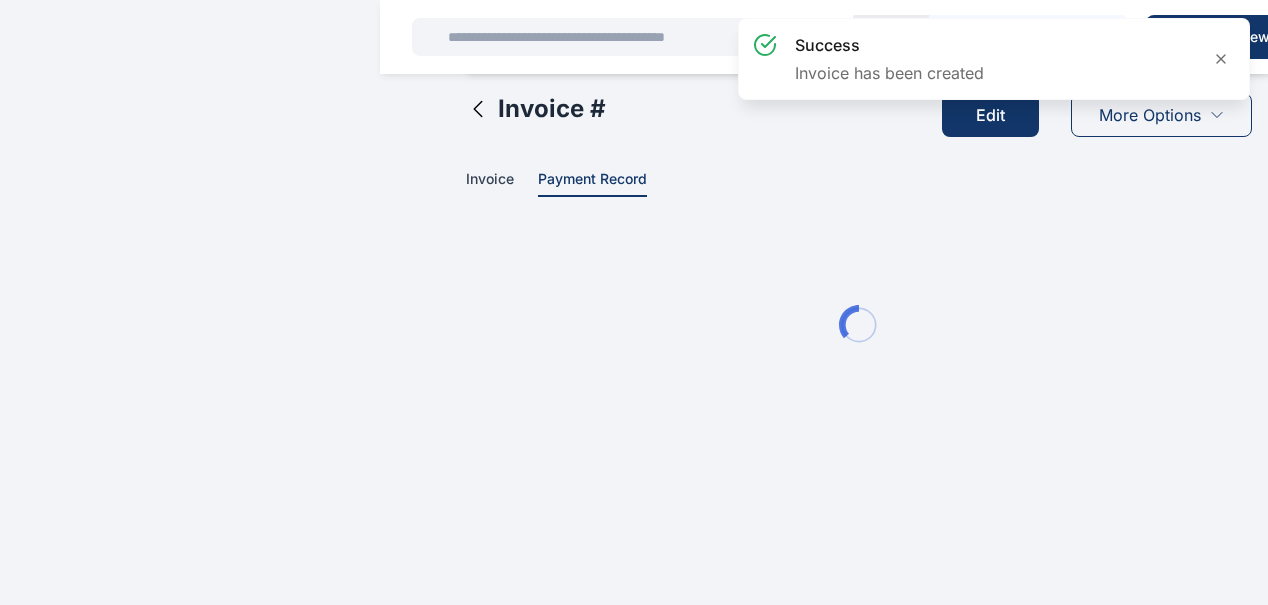 scroll, scrollTop: 0, scrollLeft: 0, axis: both 